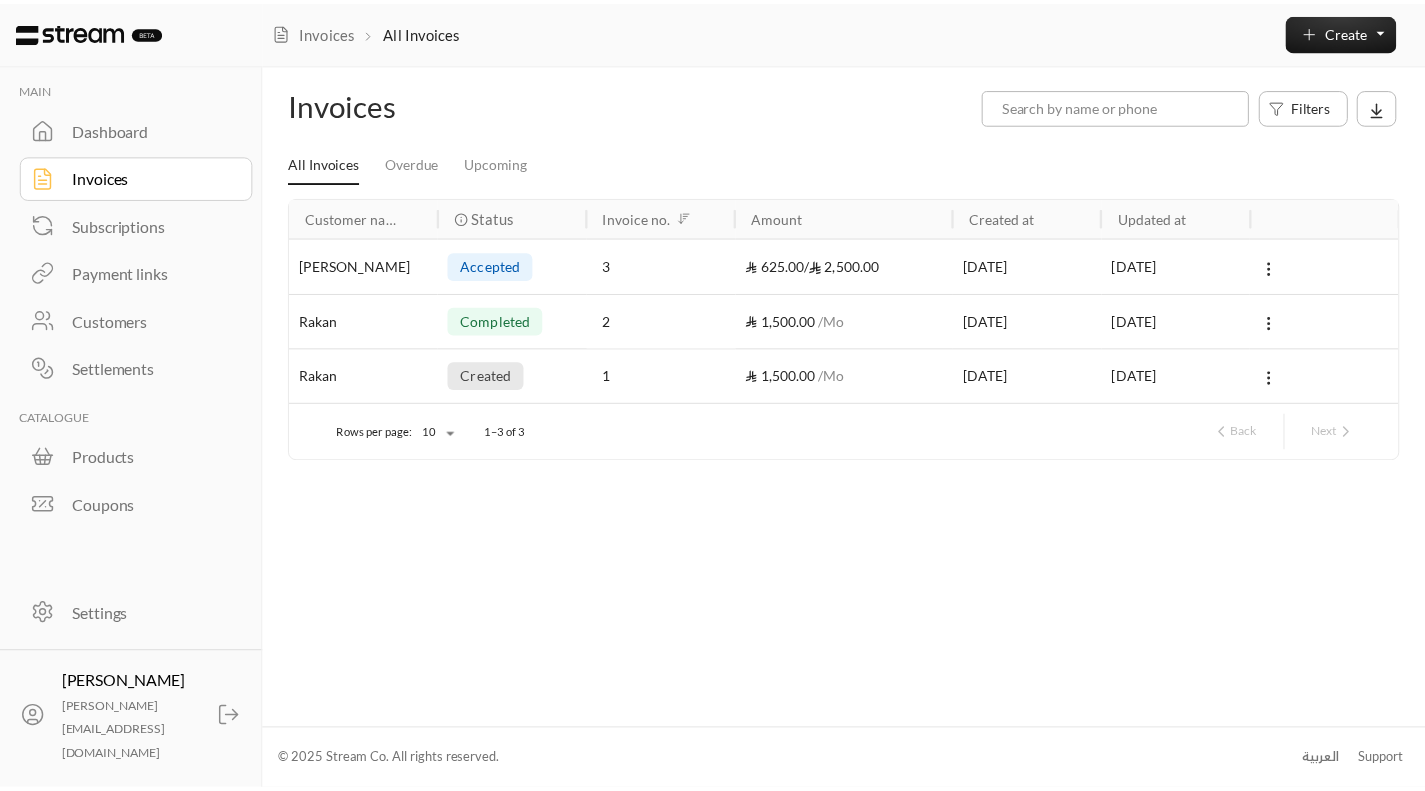 scroll, scrollTop: 0, scrollLeft: 0, axis: both 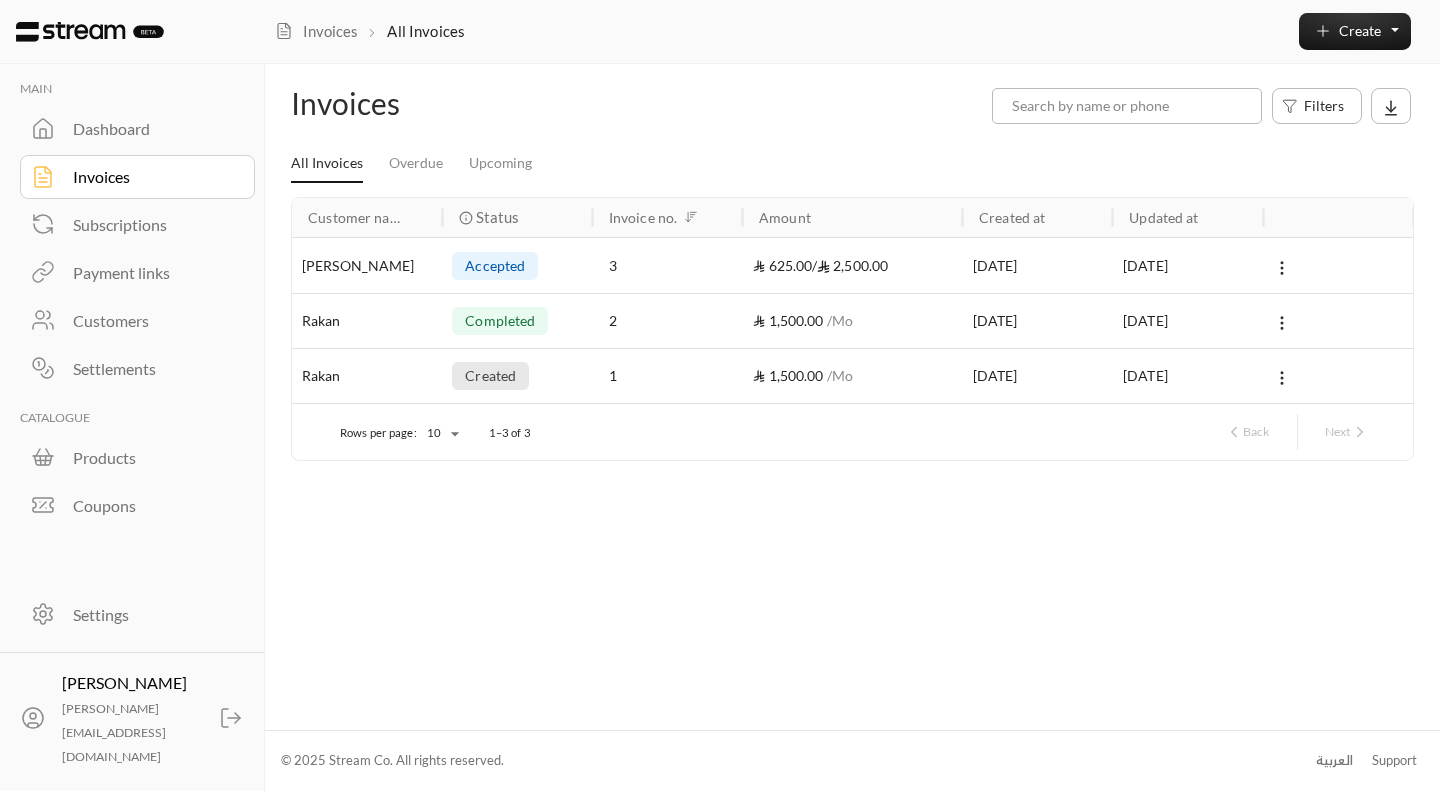 click on "Payment links" at bounding box center (150, 273) 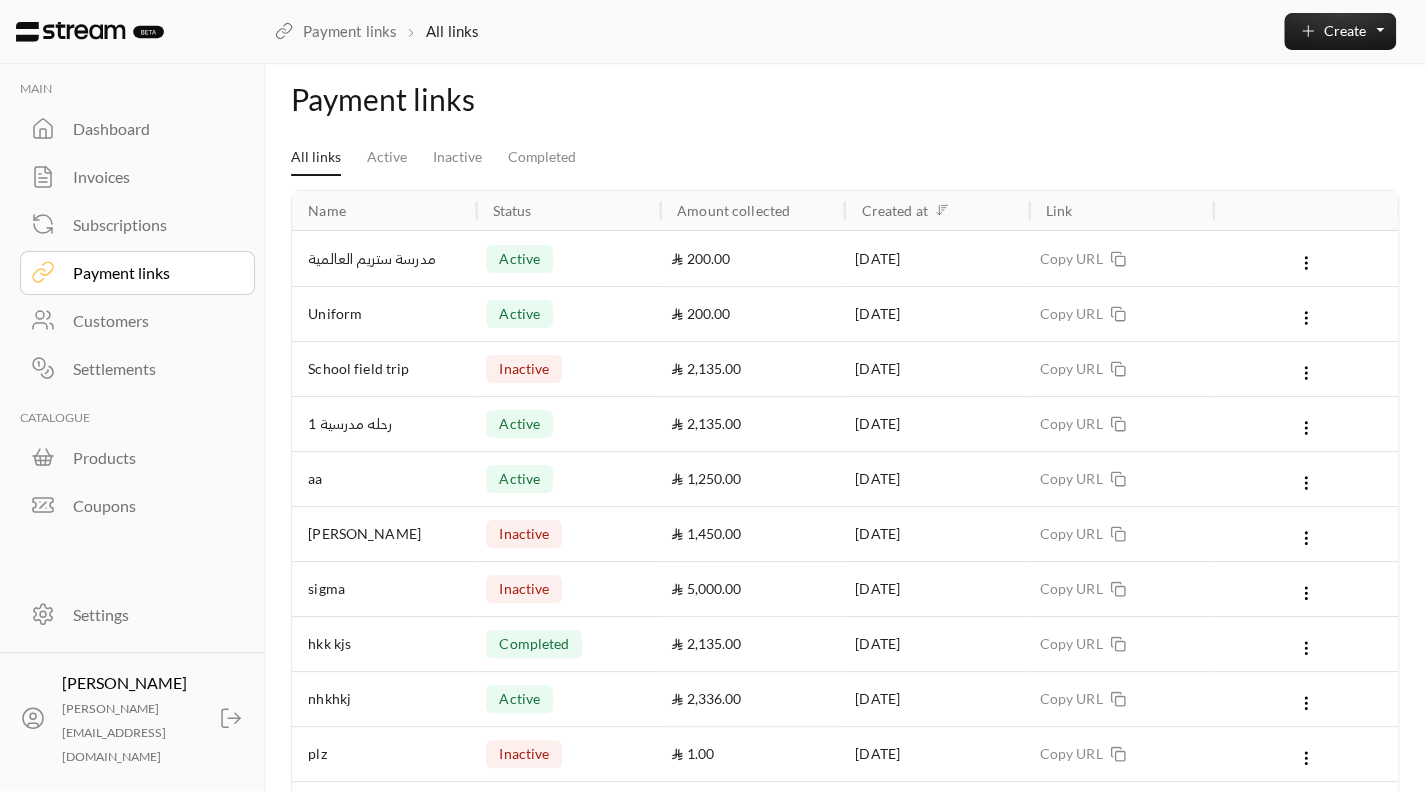 click on "Name Status Amount collected Created at Link مدرسة ستريم العالمية active   200.00 01/07/2025 Copy URL Uniform active   200.00 19/06/2025 Copy URL School field trip  inactive   2,135.00 17/06/2025 Copy URL رحله مدرسية 1 active   2,135.00 16/06/2025 Copy URL aa active   1,250.00 15/06/2025 Copy URL خالد السعيدdd inactive   1,450.00 15/06/2025 Copy URL sigma inactive   5,000.00 05/06/2025 Copy URL hkk kjs completed   2,135.00 05/06/2025 Copy URL nhkhkj active   2,336.00 05/06/2025 Copy URL plz  inactive   1.00 05/06/2025 Copy URL Rows per page: 10 ** 1–10 of 11 Back Next" at bounding box center [845, 507] 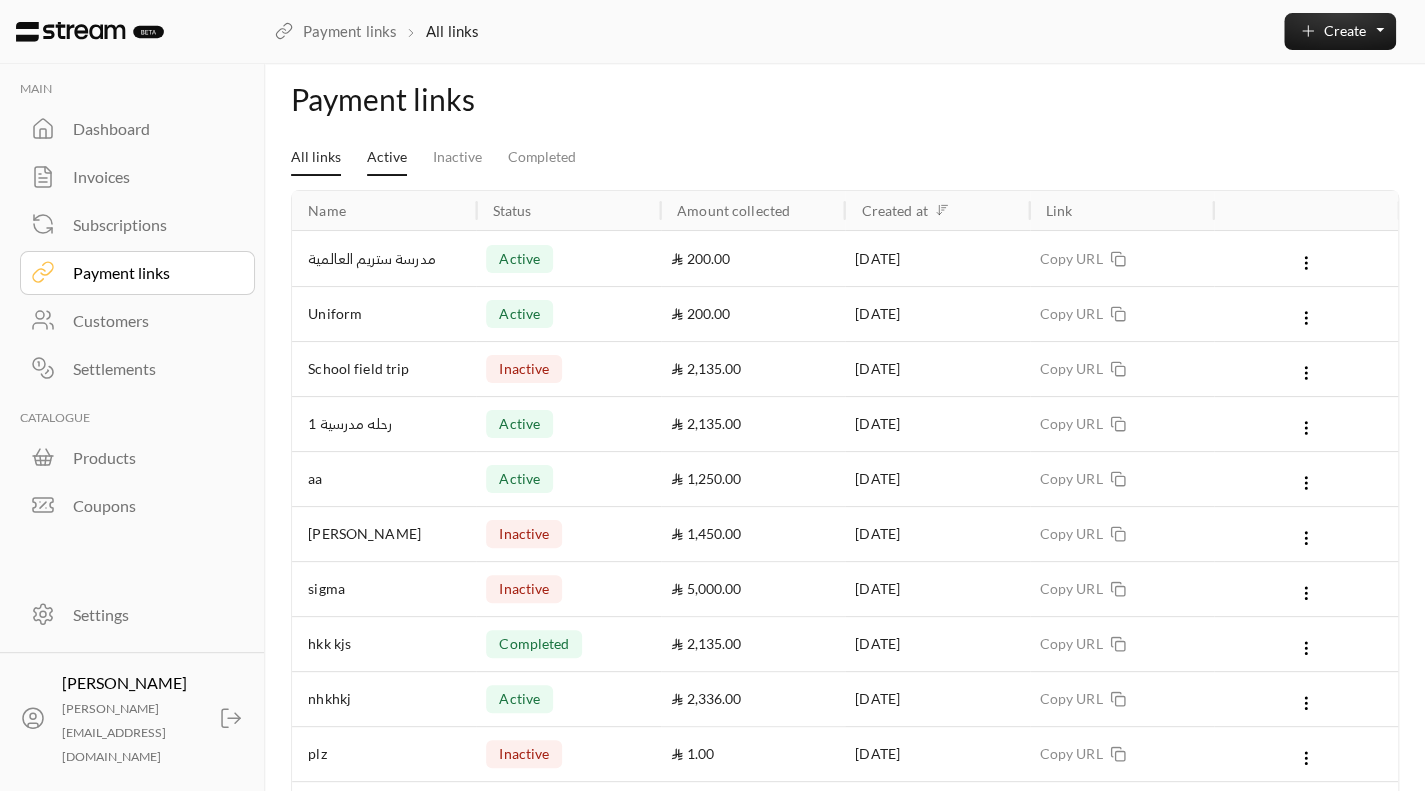 click on "Active" at bounding box center [387, 158] 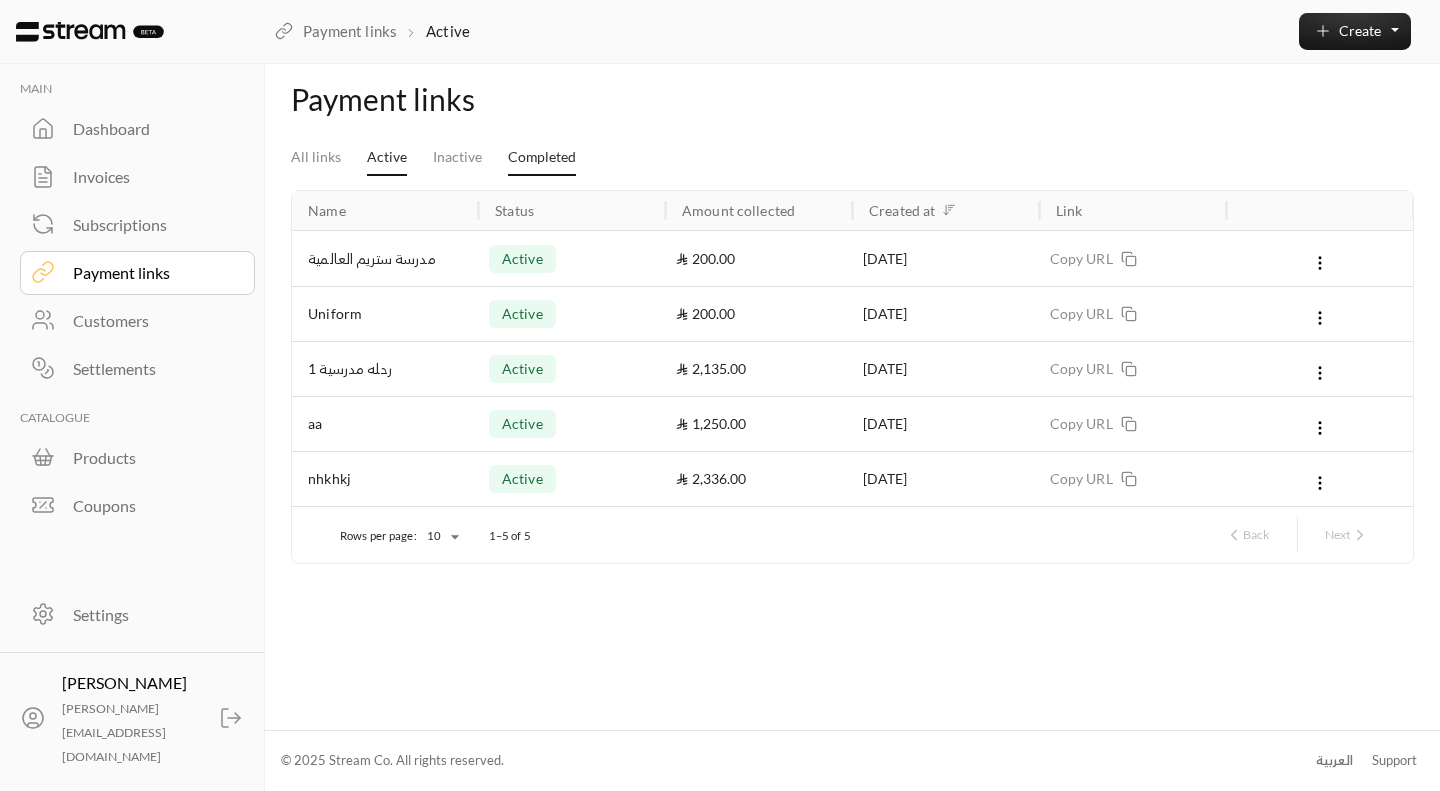 click on "Completed" at bounding box center (542, 158) 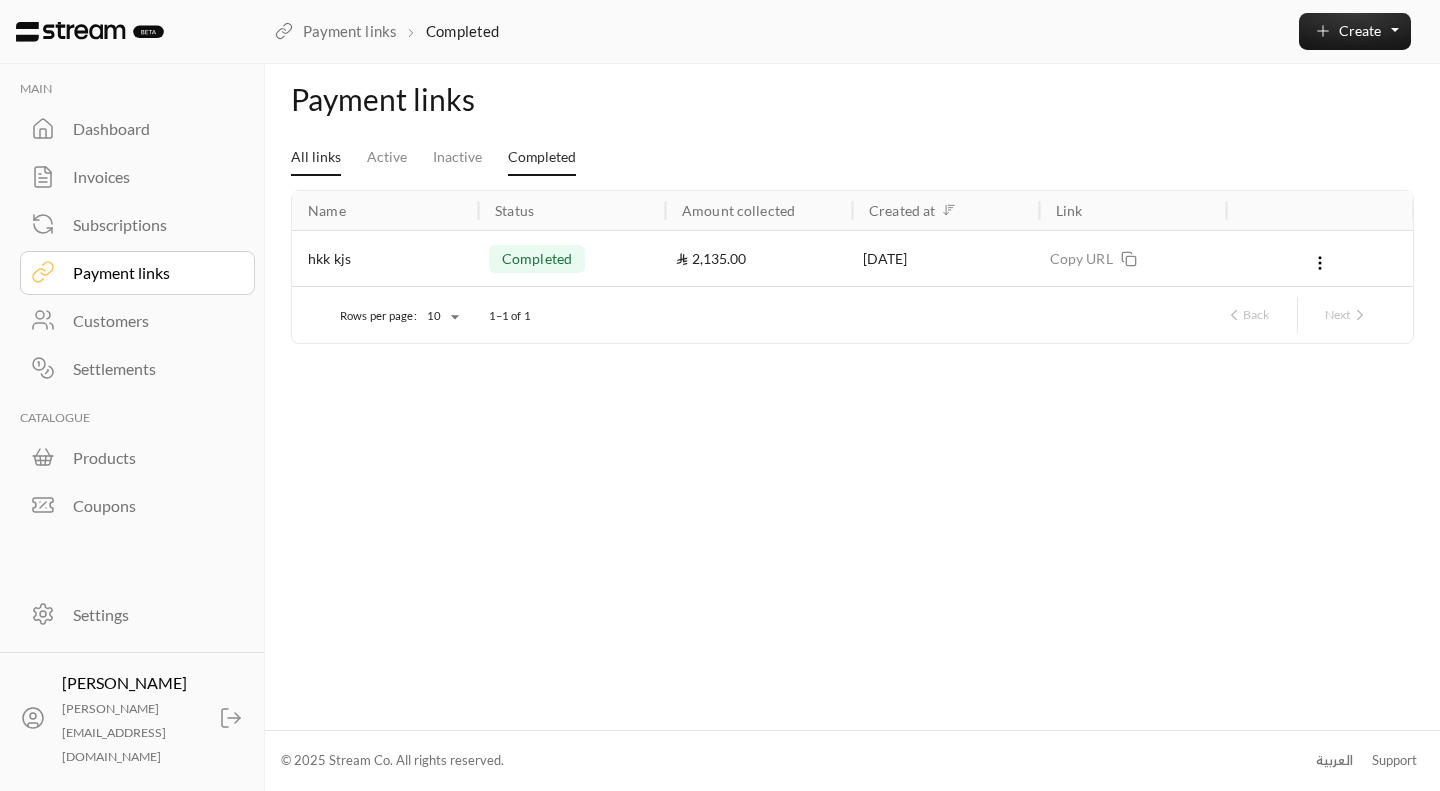 click on "All links" at bounding box center (316, 158) 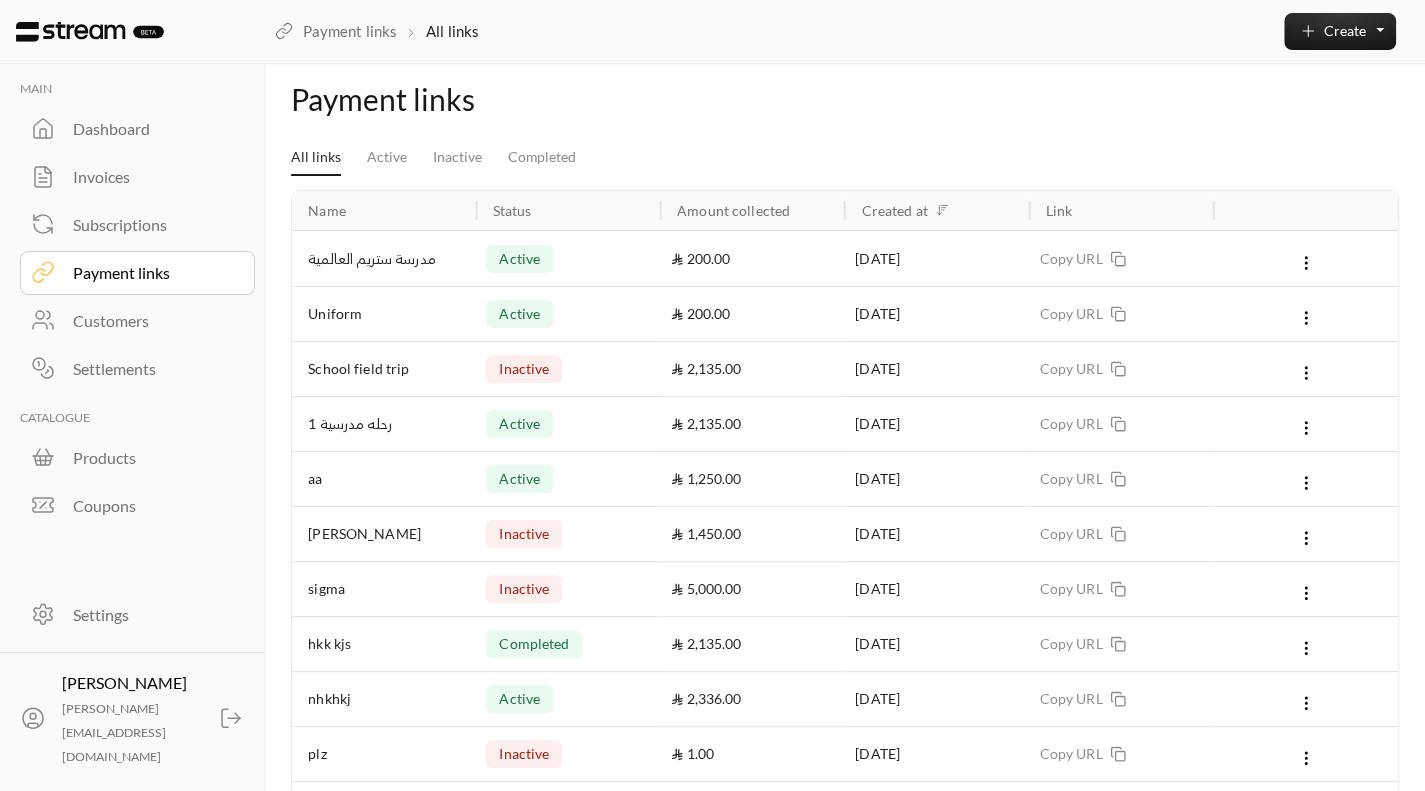 click at bounding box center (1306, 262) 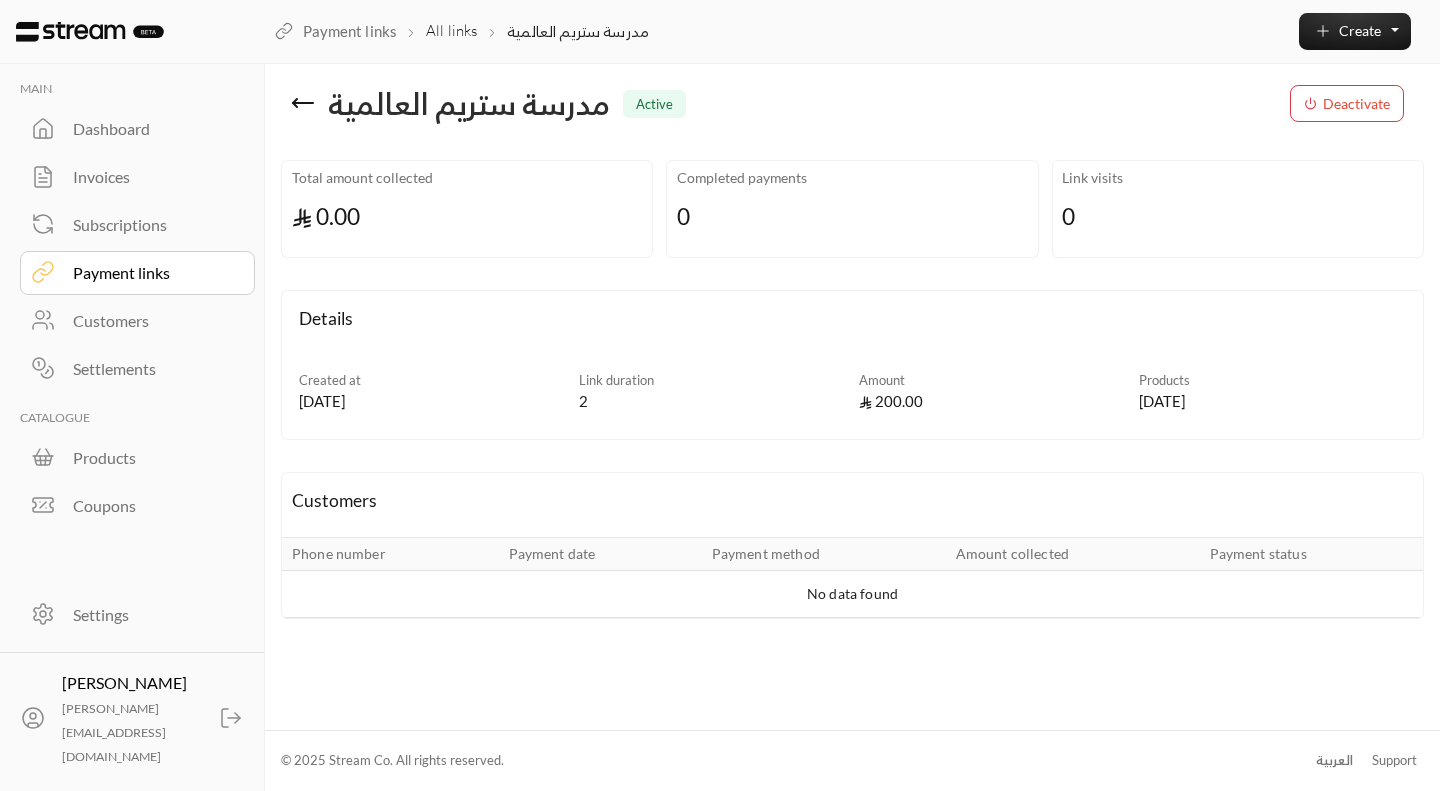 click 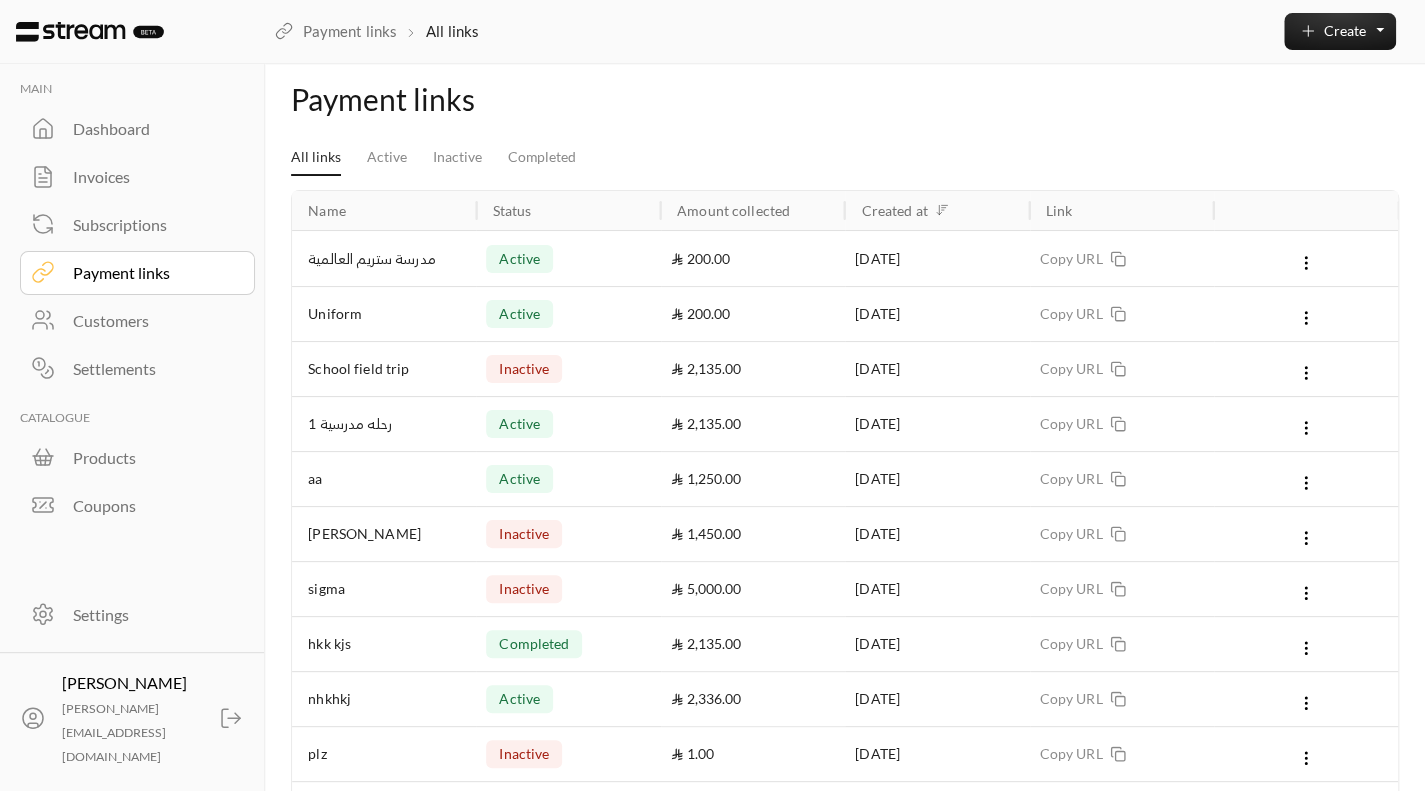 drag, startPoint x: 1296, startPoint y: 269, endPoint x: 1308, endPoint y: 252, distance: 20.808653 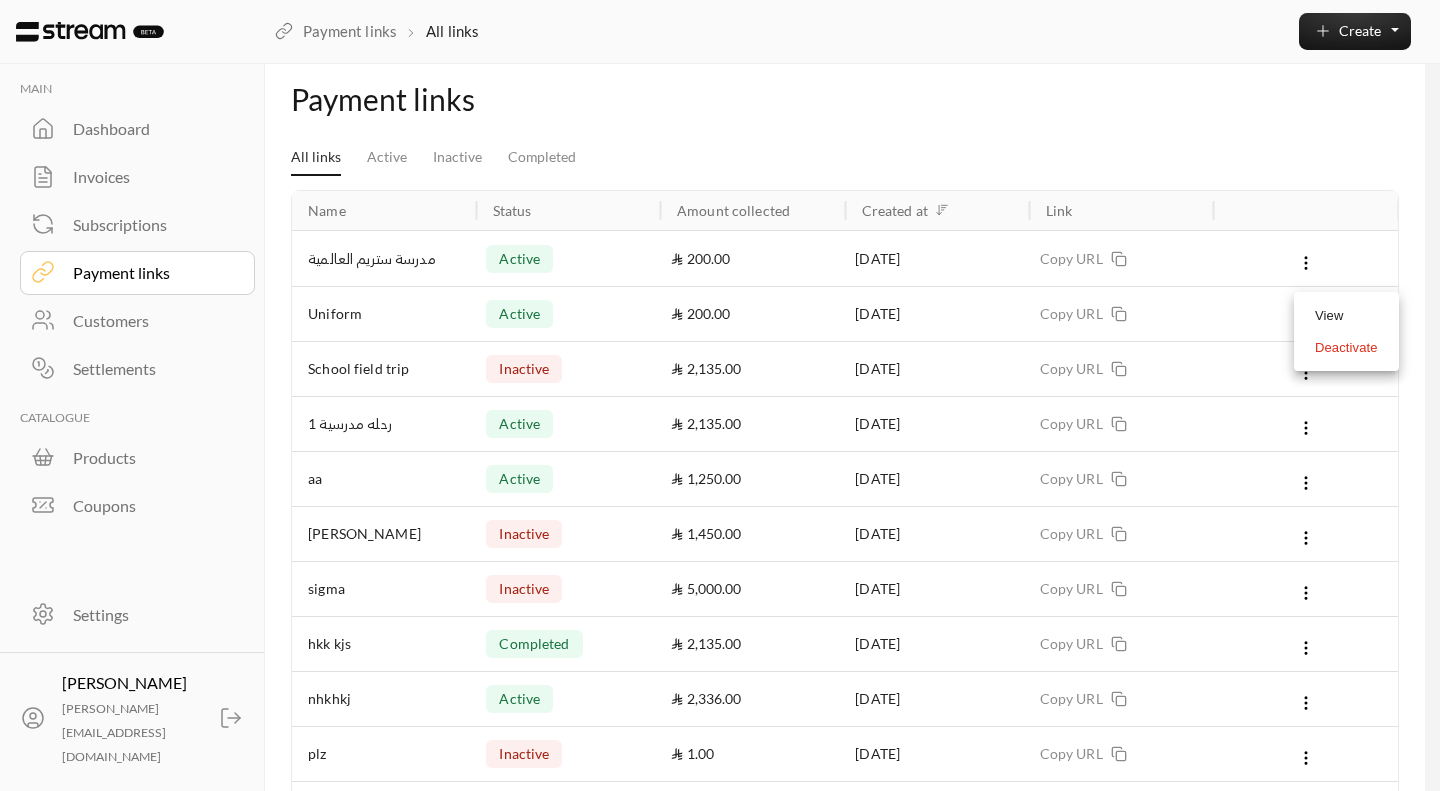 click at bounding box center [720, 395] 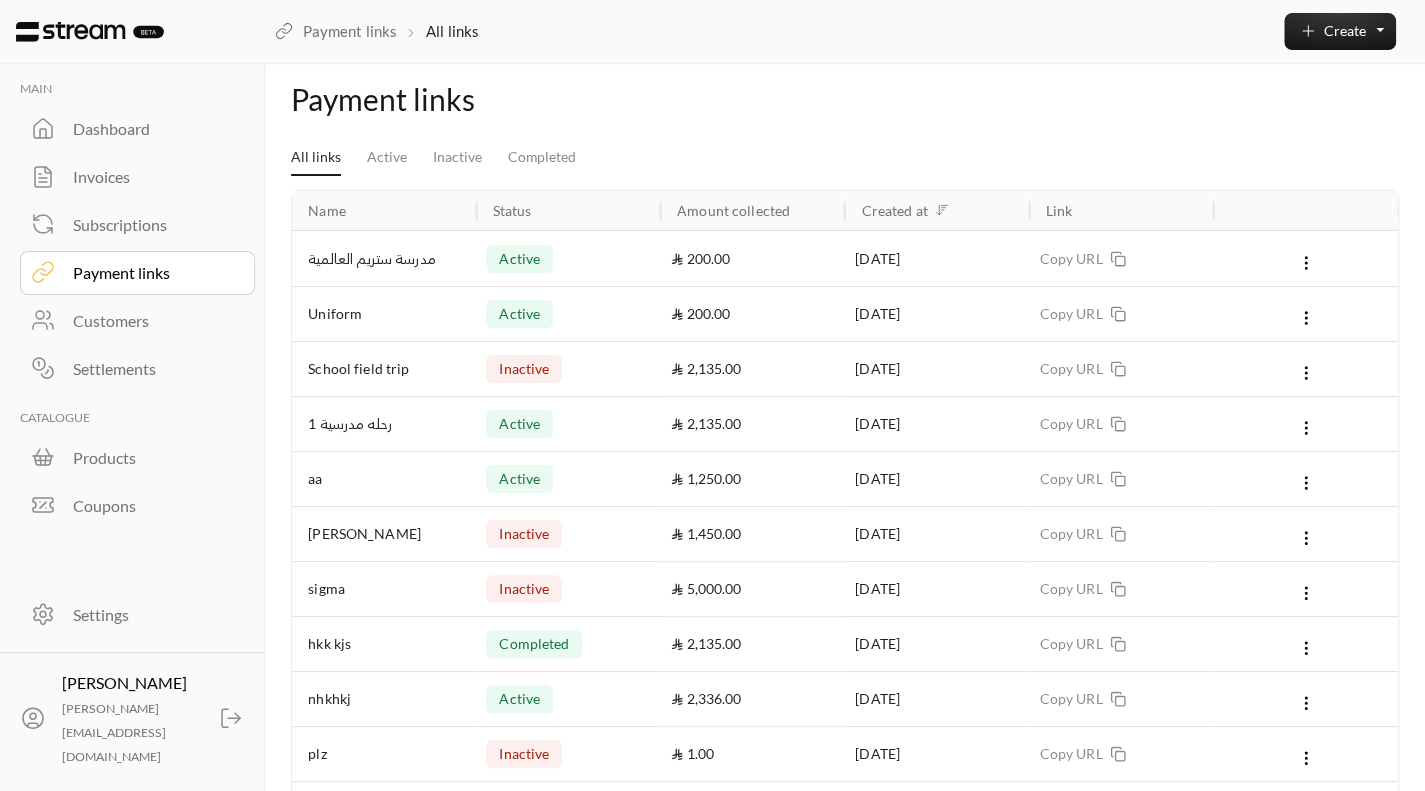 click on "Active" at bounding box center (387, 157) 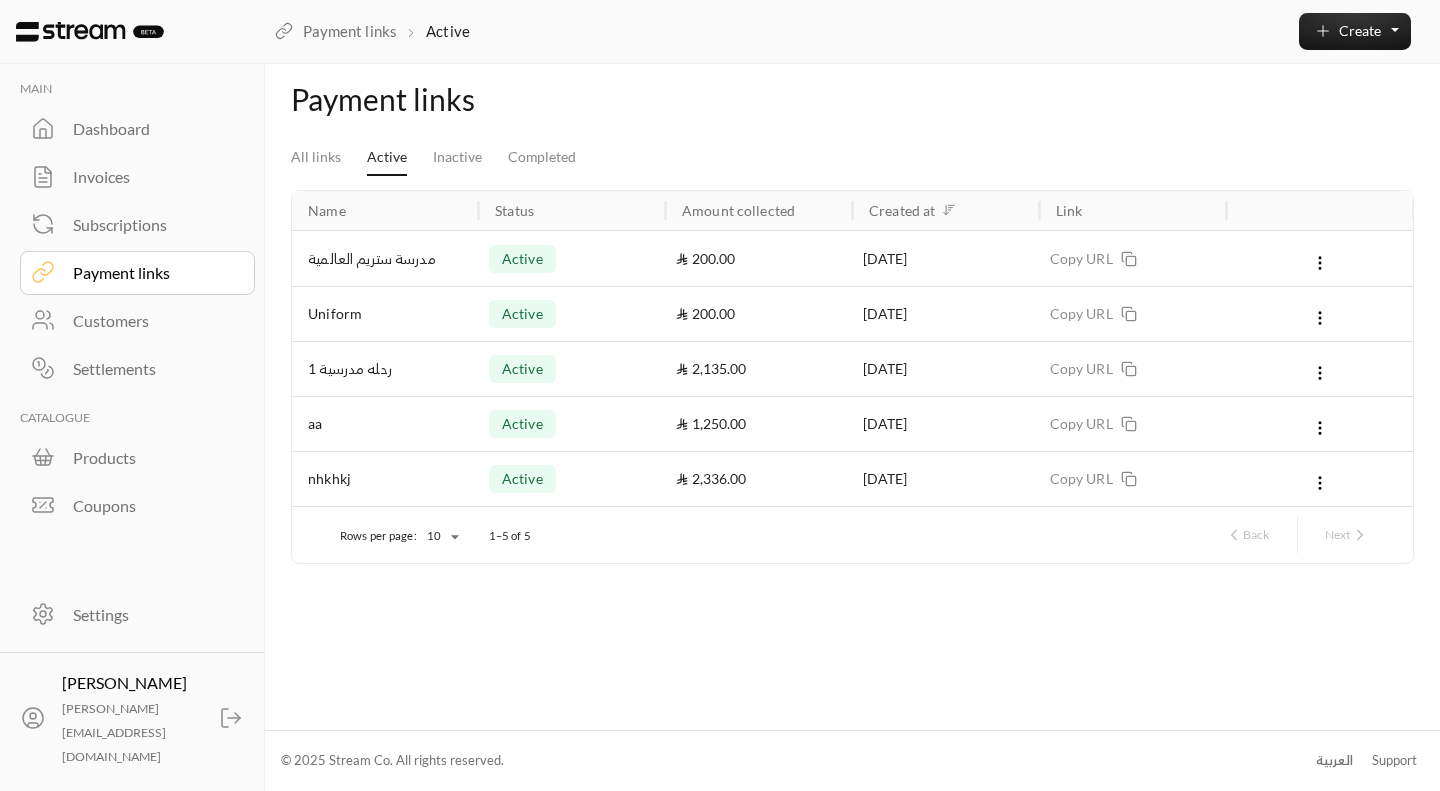 click 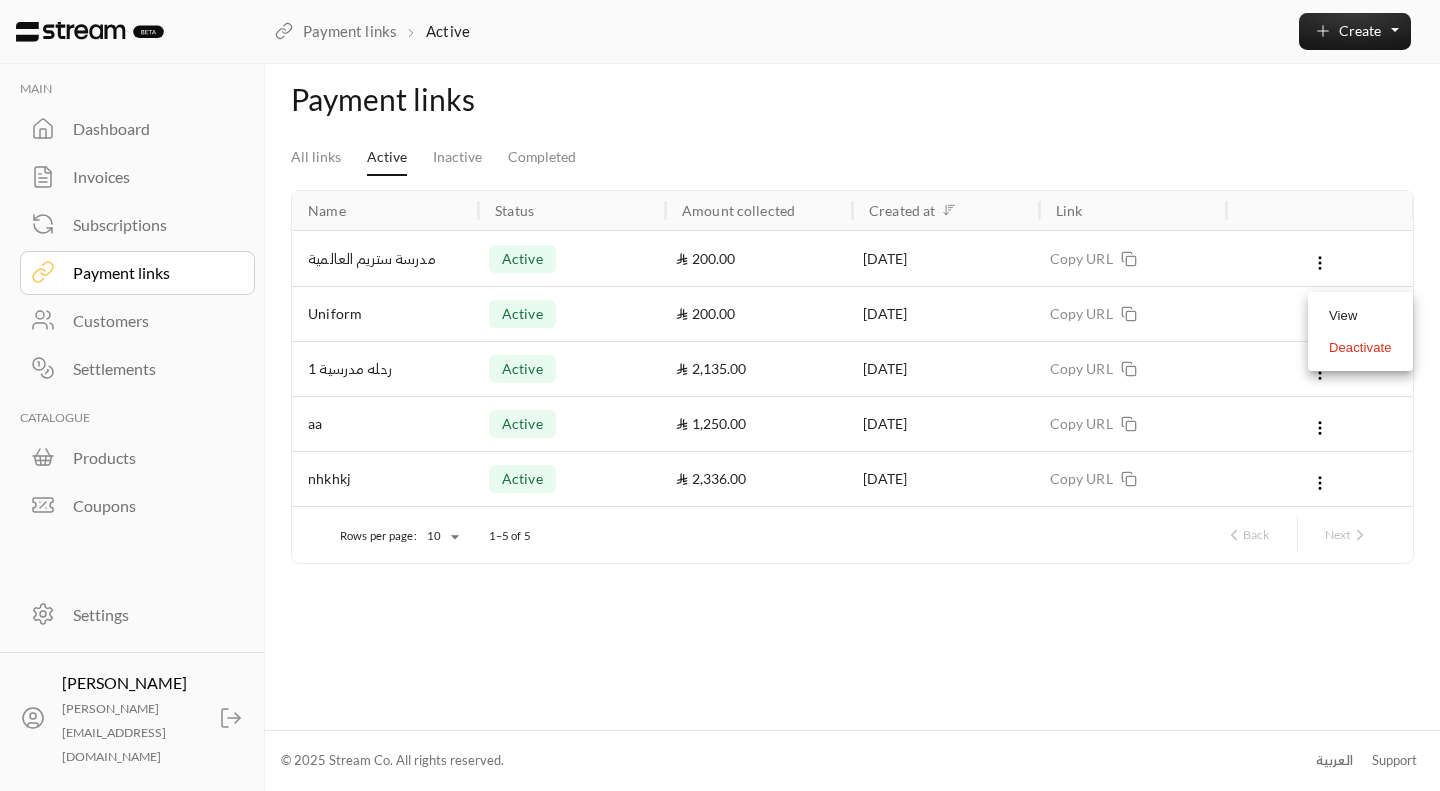 click on "Deactivate" at bounding box center (1360, 348) 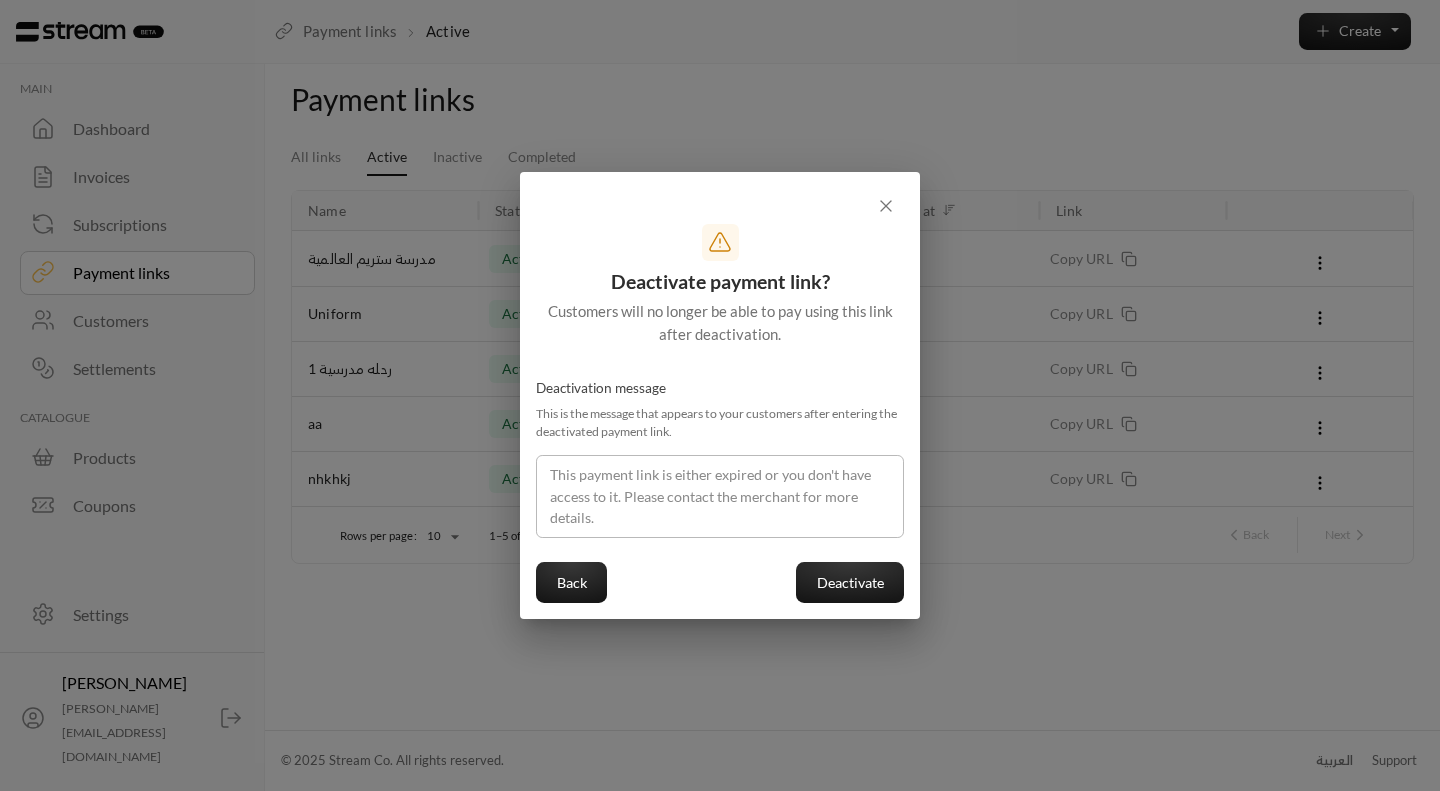 click on "Deactivate payment link? Customers will no longer be able to pay using this link after deactivation. Deactivation message This is the message that appears to your customers after entering the deactivated payment link. Back Deactivate" at bounding box center (720, 396) 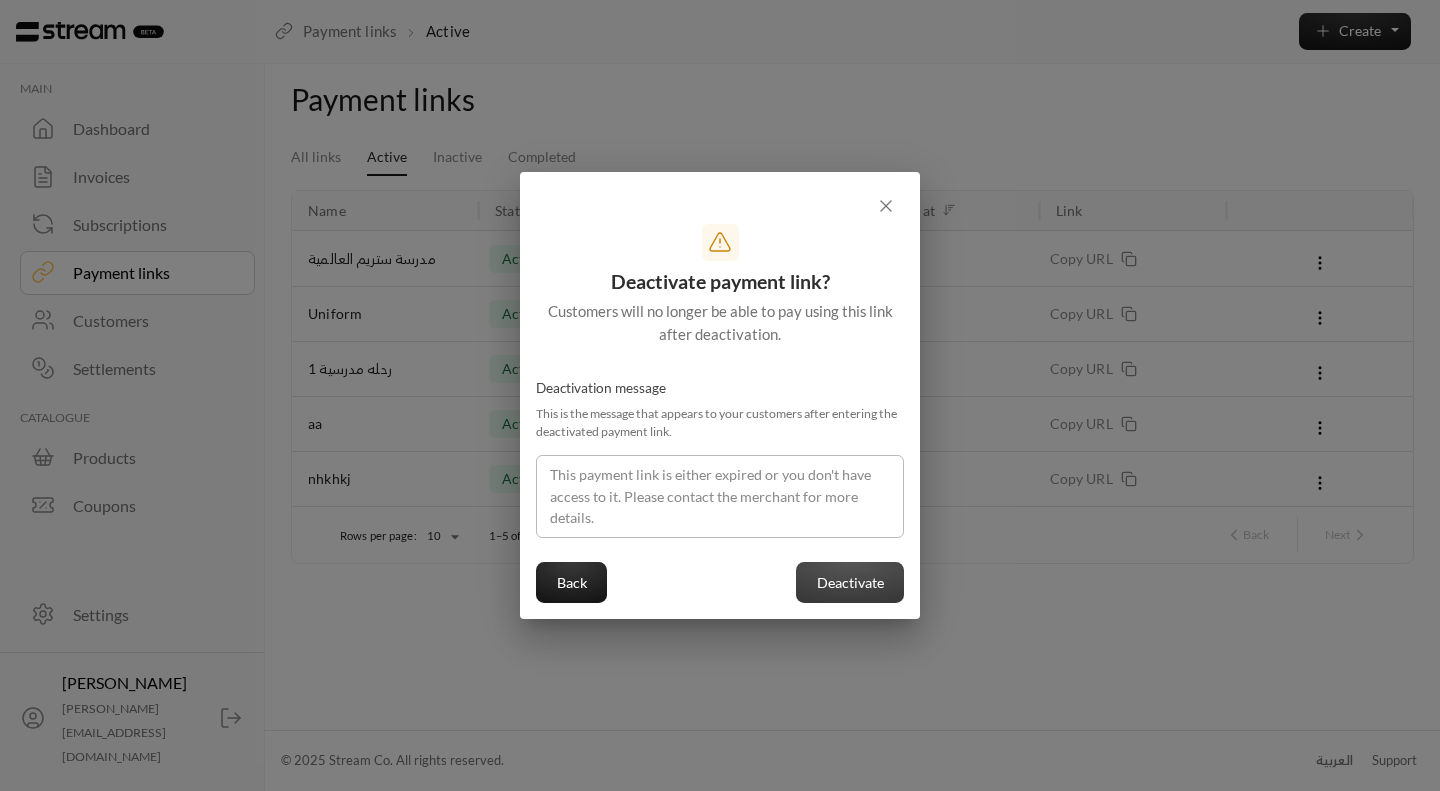 click on "Deactivate" at bounding box center [850, 582] 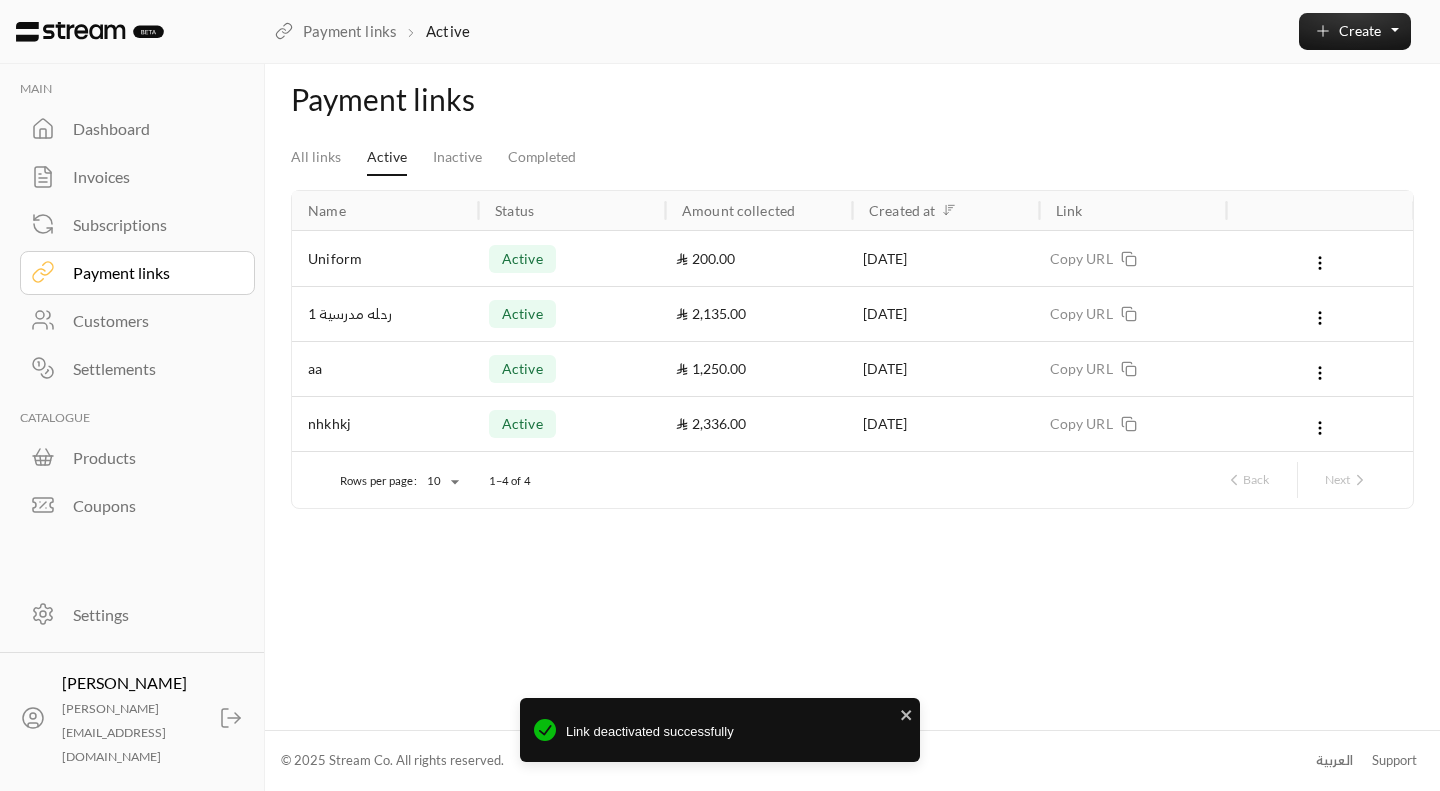 click at bounding box center (1320, 262) 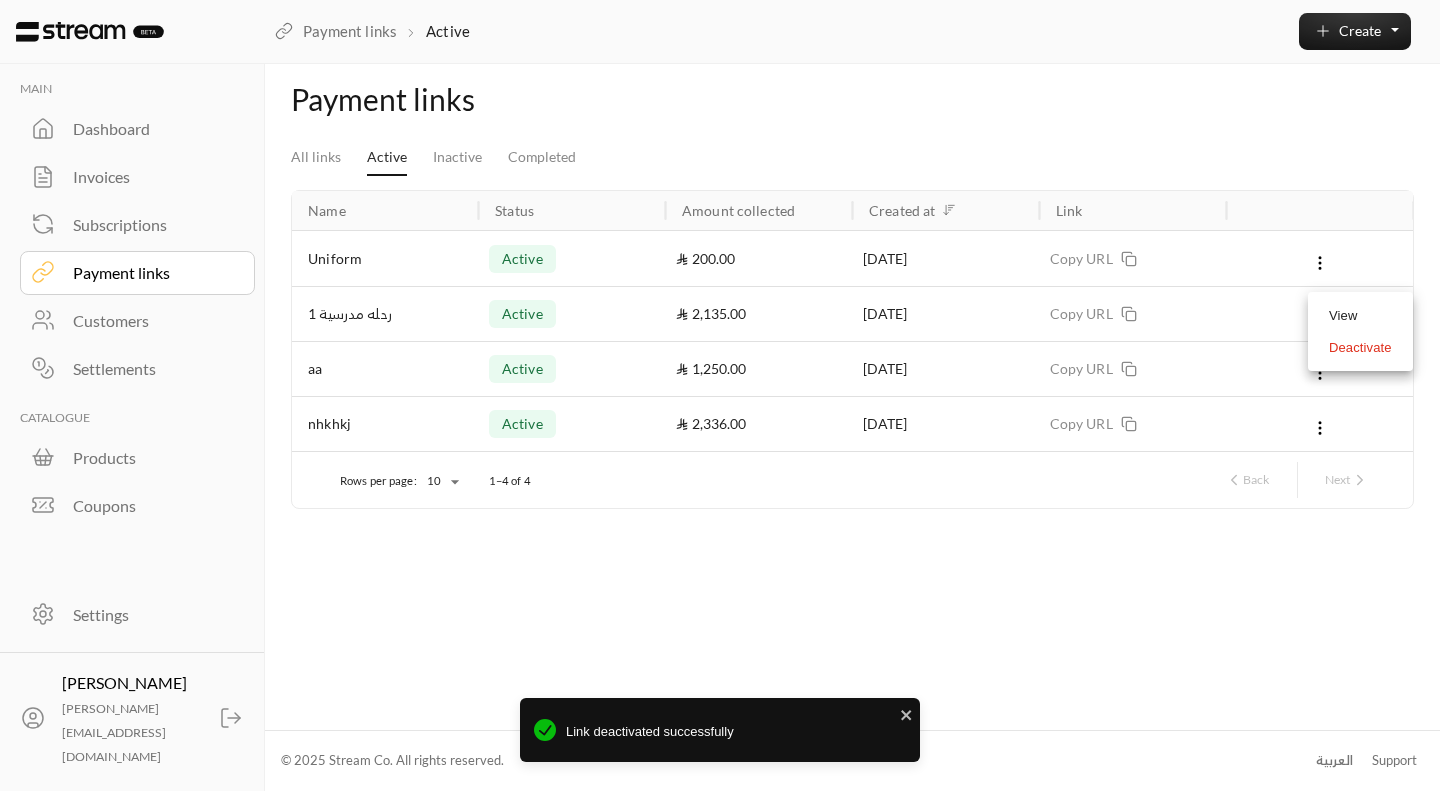 click on "Deactivate" at bounding box center (1360, 348) 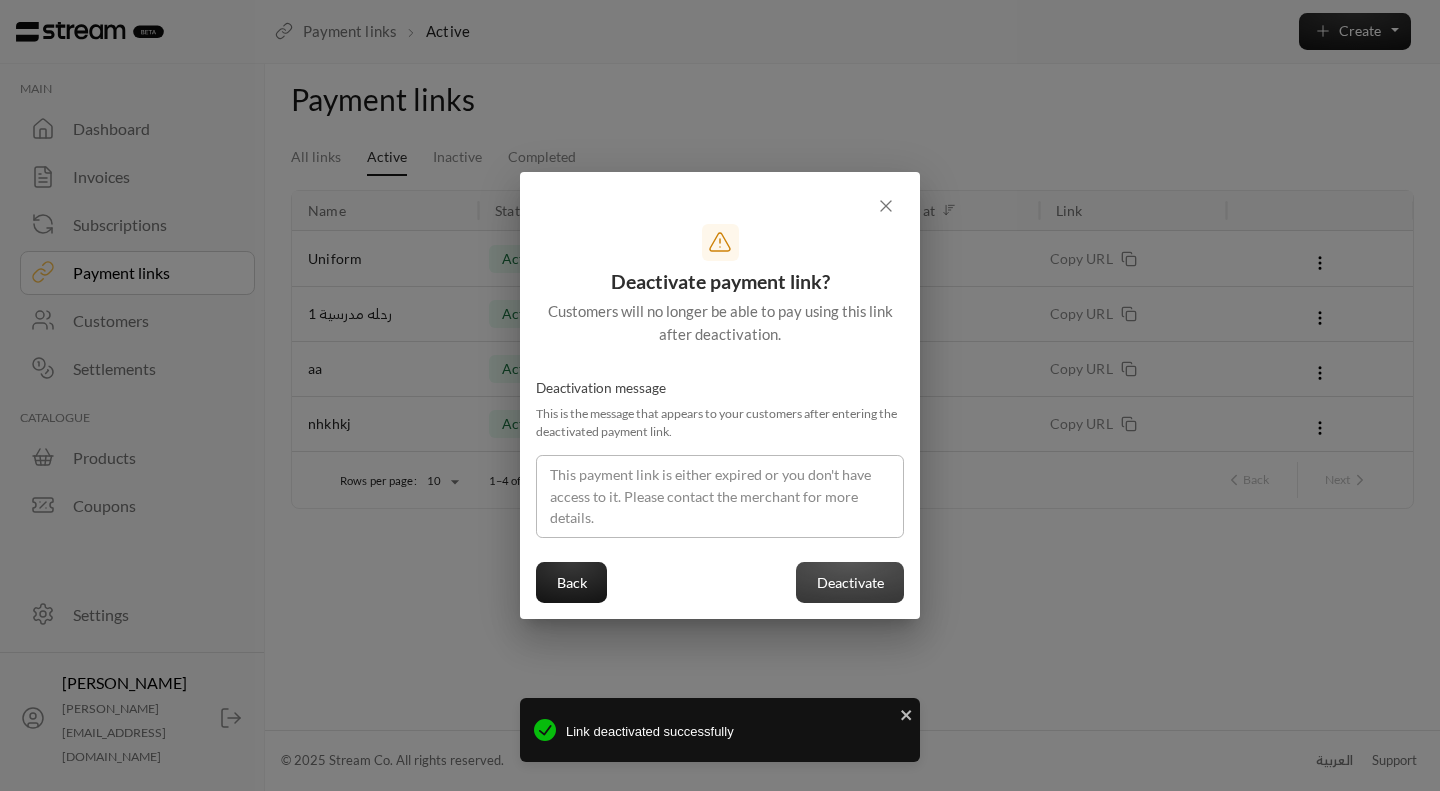 click on "Deactivate" at bounding box center (850, 582) 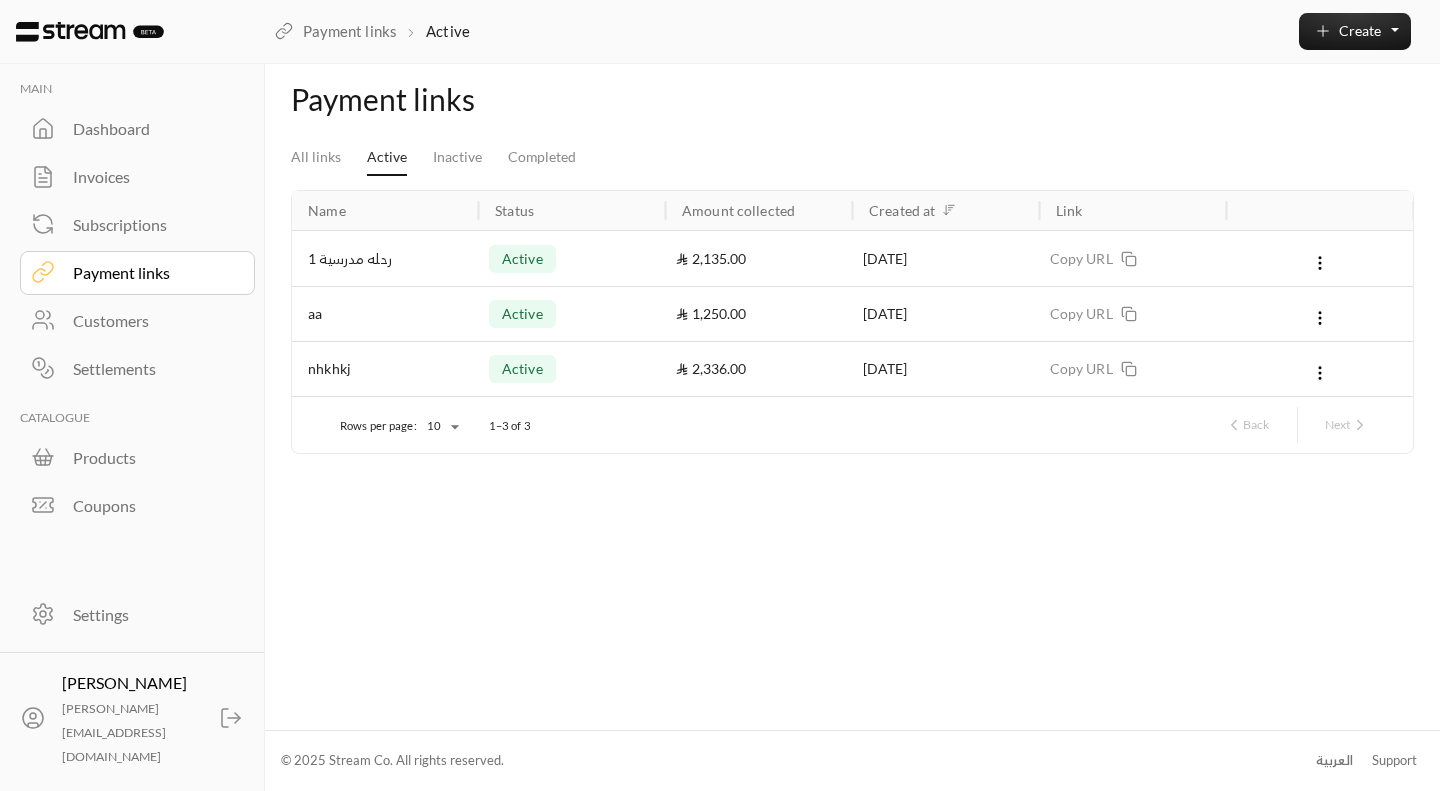 click at bounding box center [1320, 262] 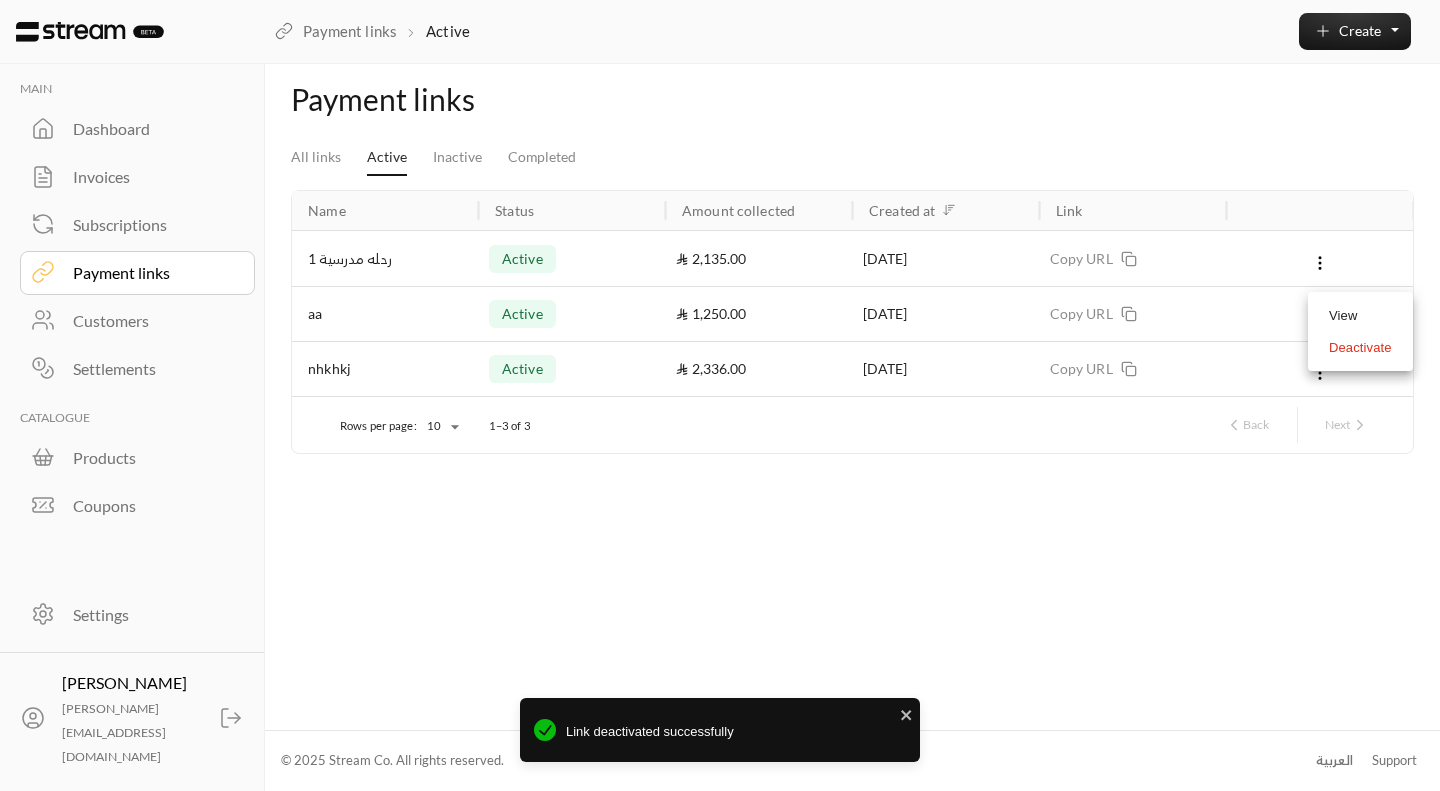 click on "Deactivate" at bounding box center (1360, 348) 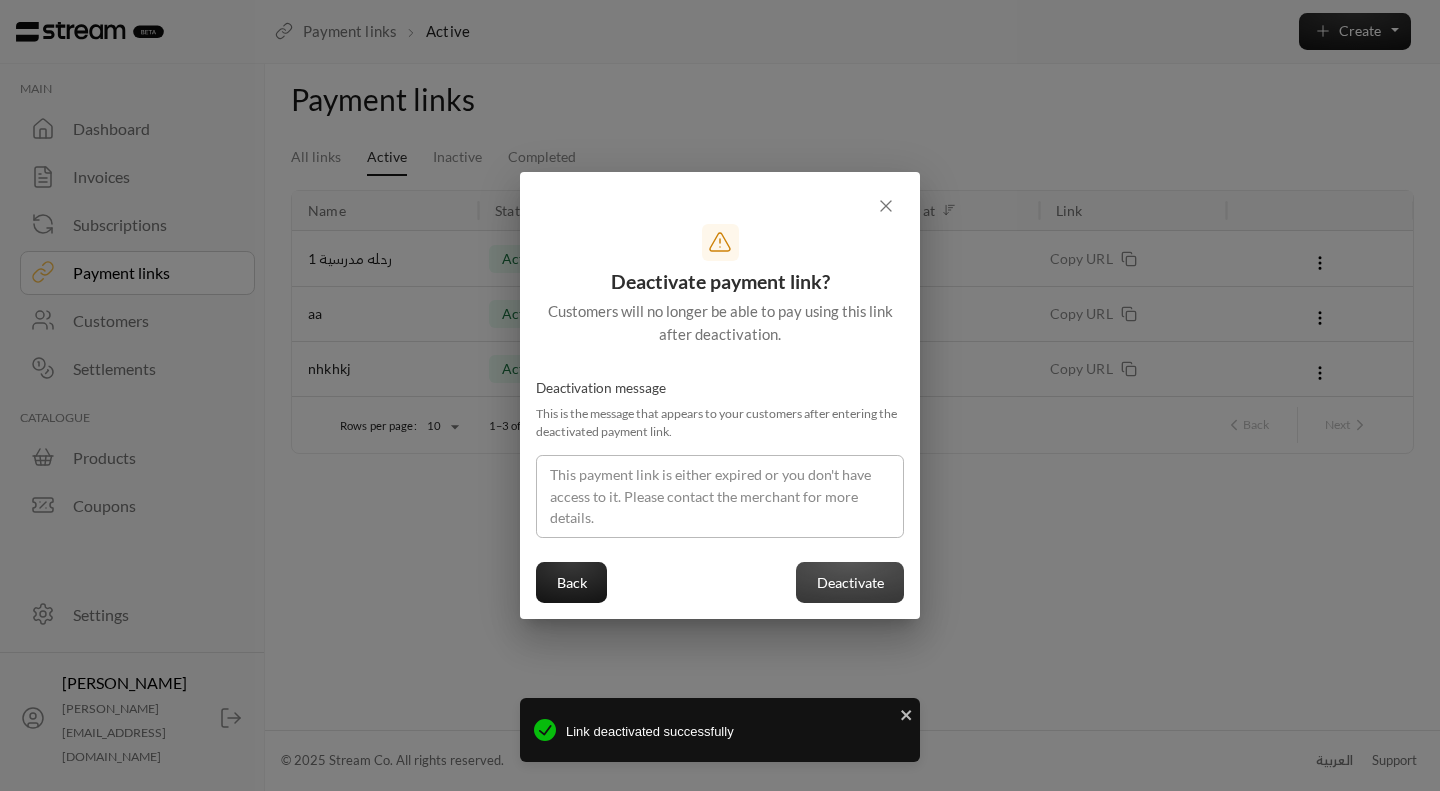 click on "Deactivate" at bounding box center (850, 582) 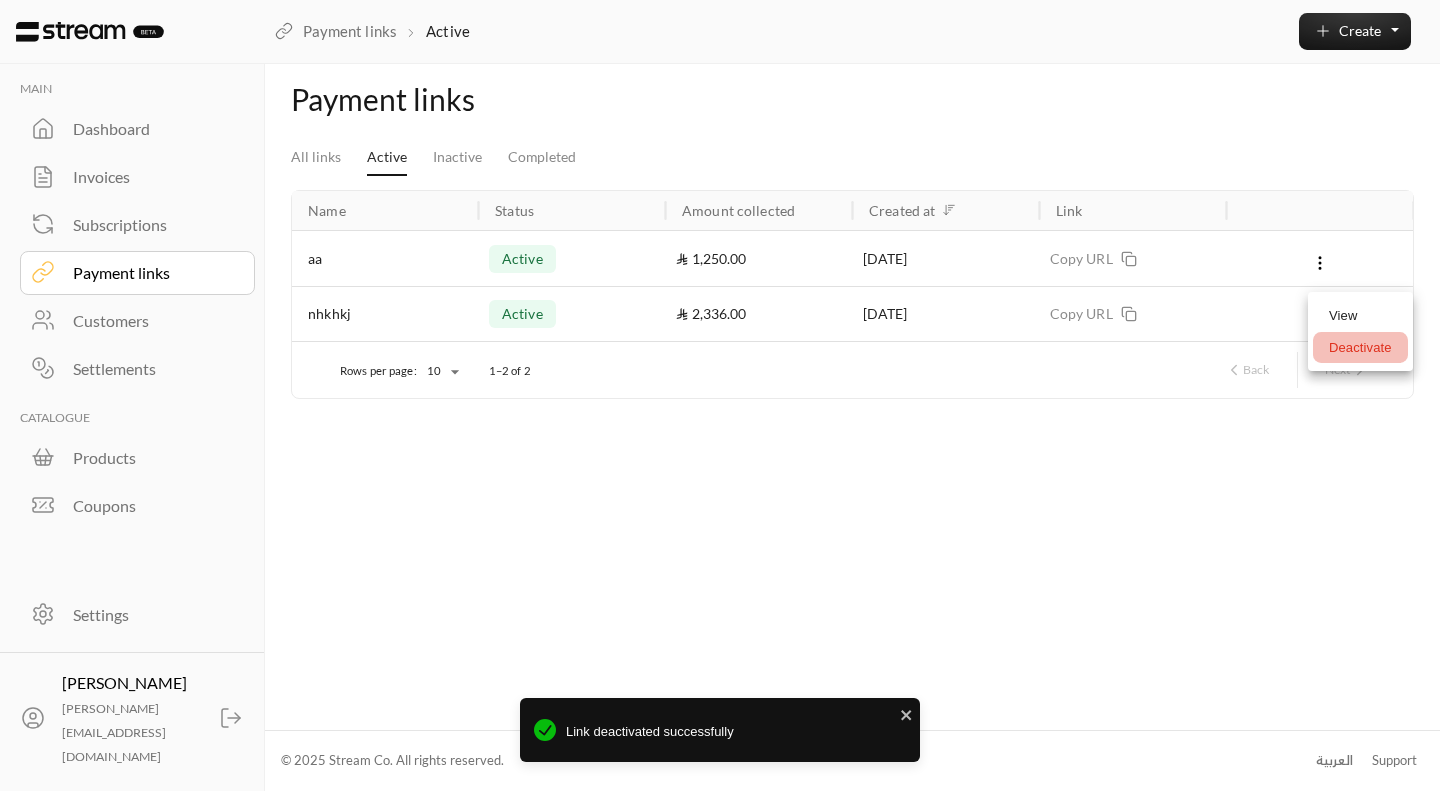 click on "Deactivate" at bounding box center [1360, 348] 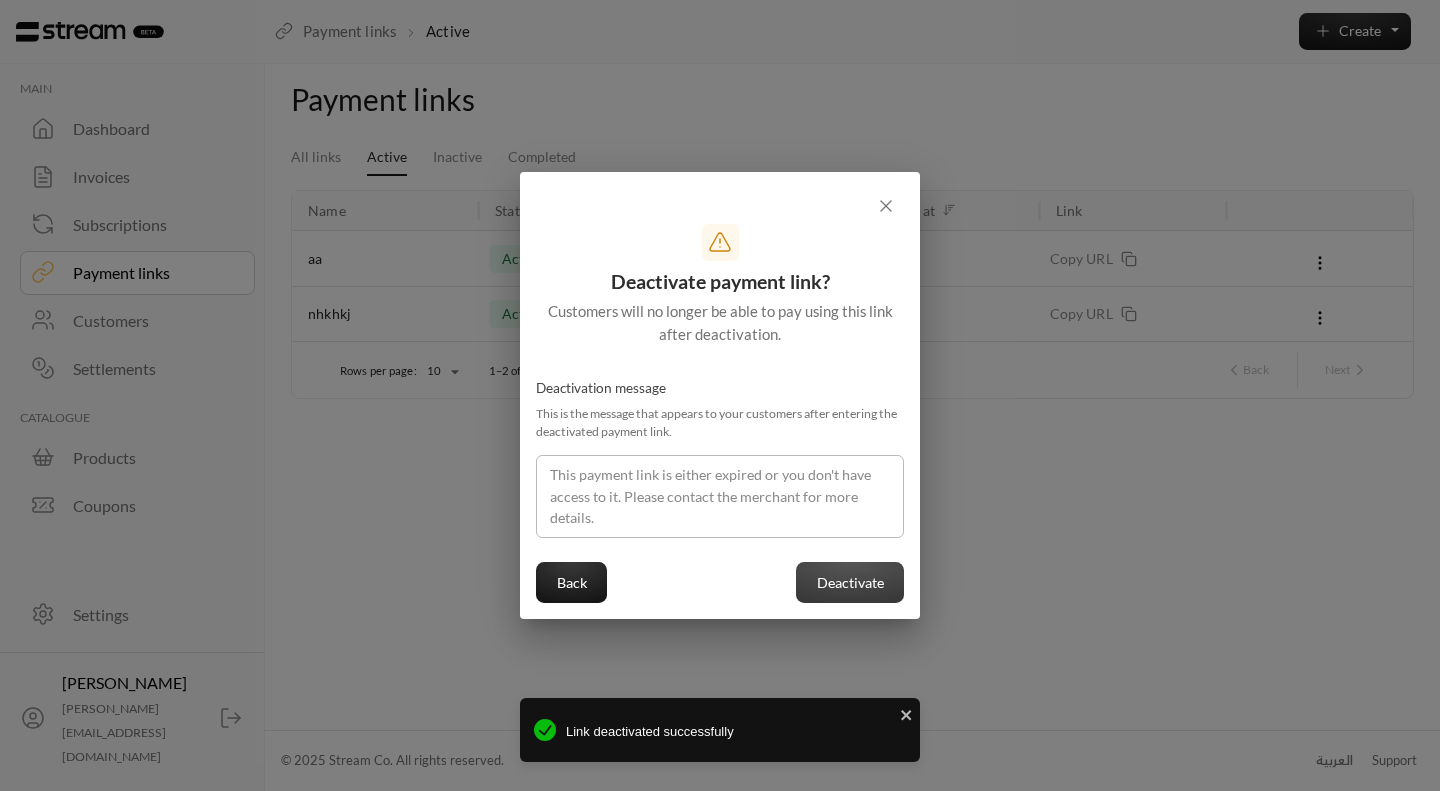 click on "Deactivate" at bounding box center [850, 582] 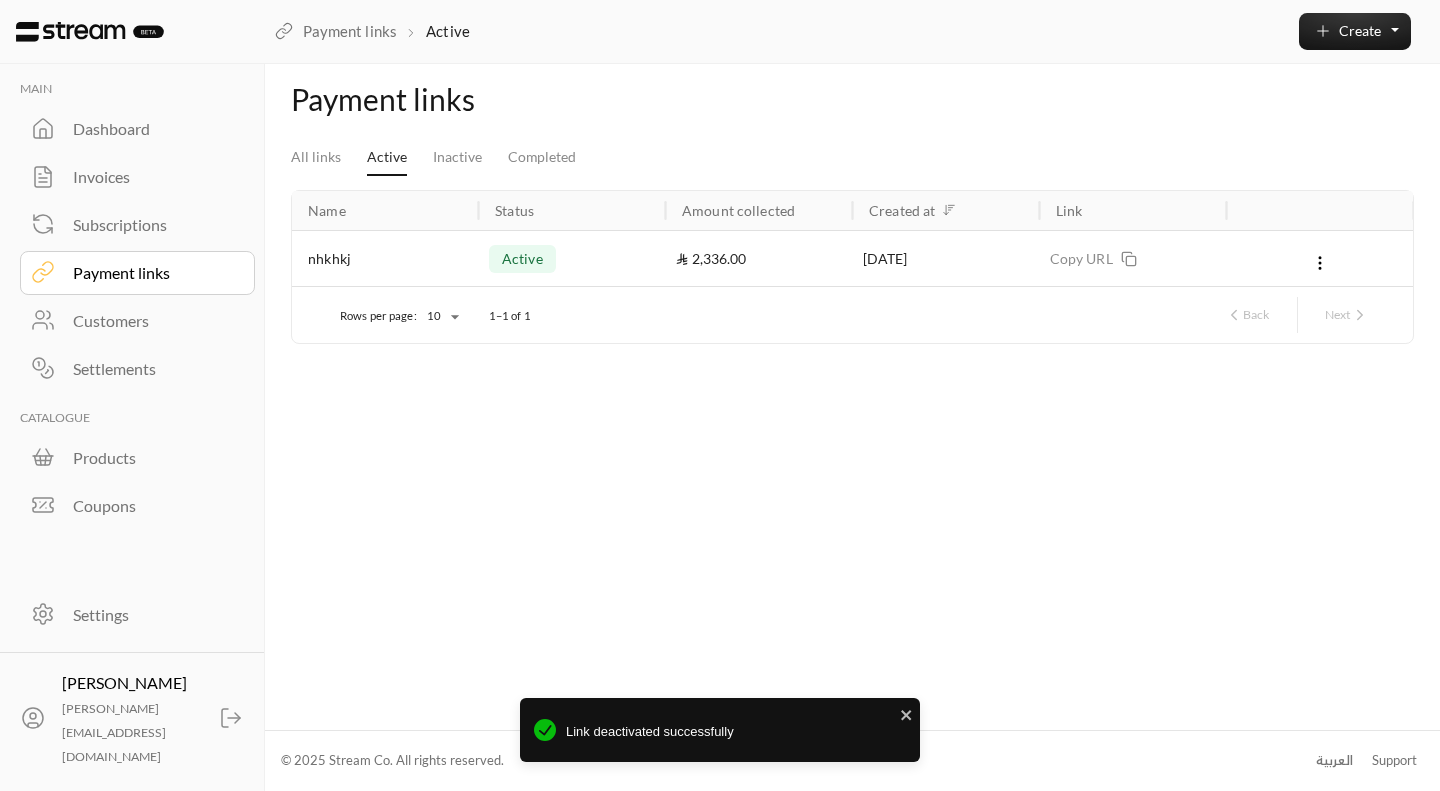 click 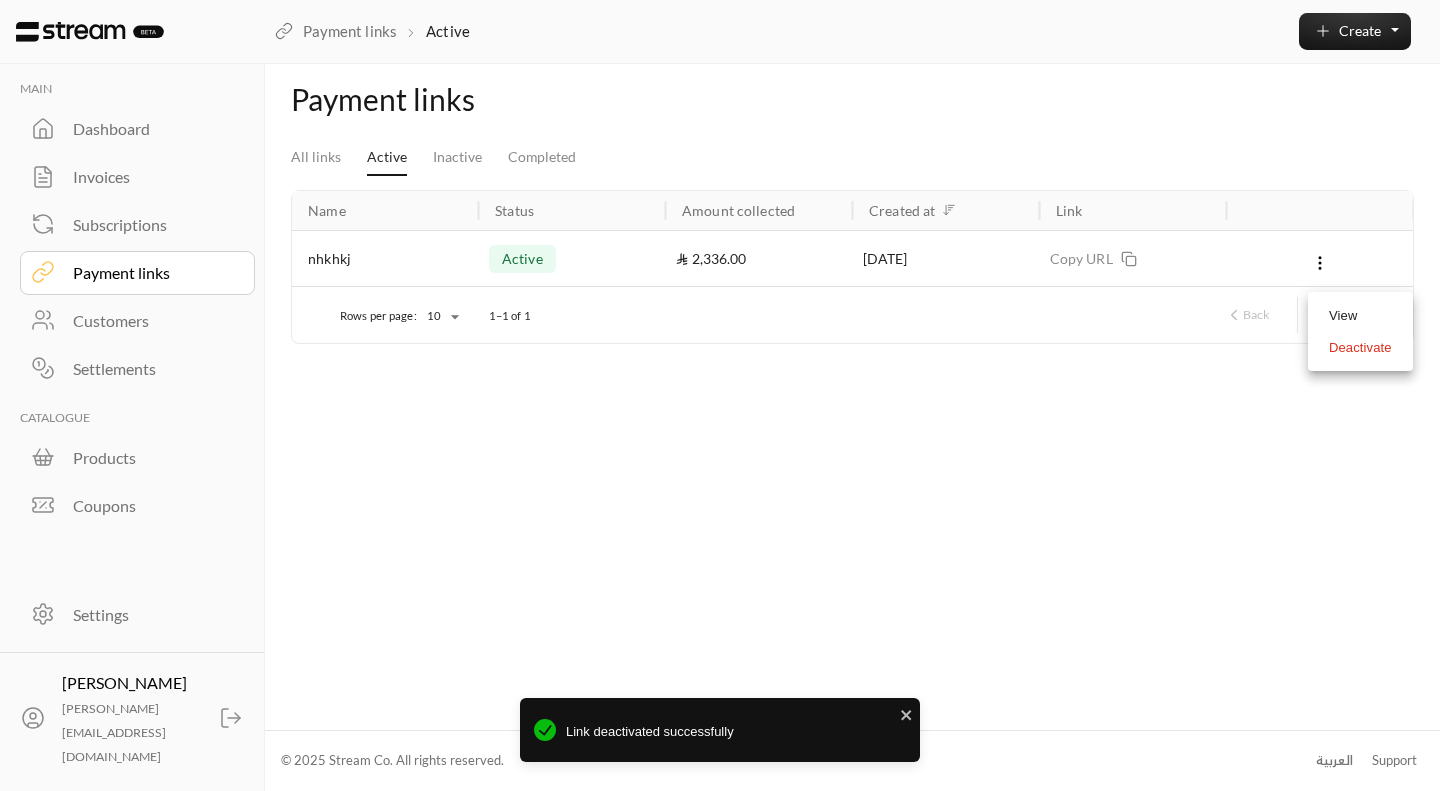 click on "Deactivate" at bounding box center [1360, 348] 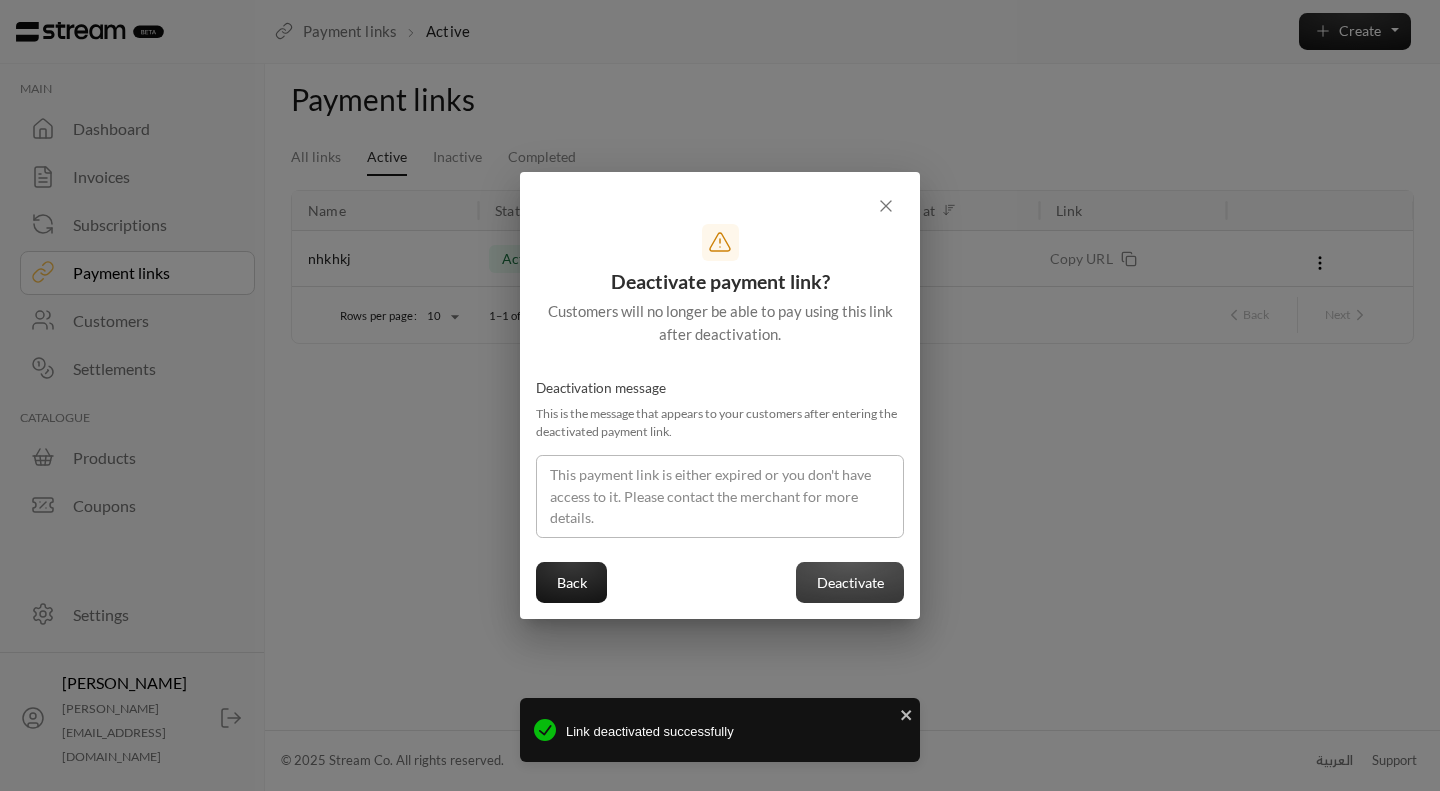 click on "Deactivate" at bounding box center [850, 582] 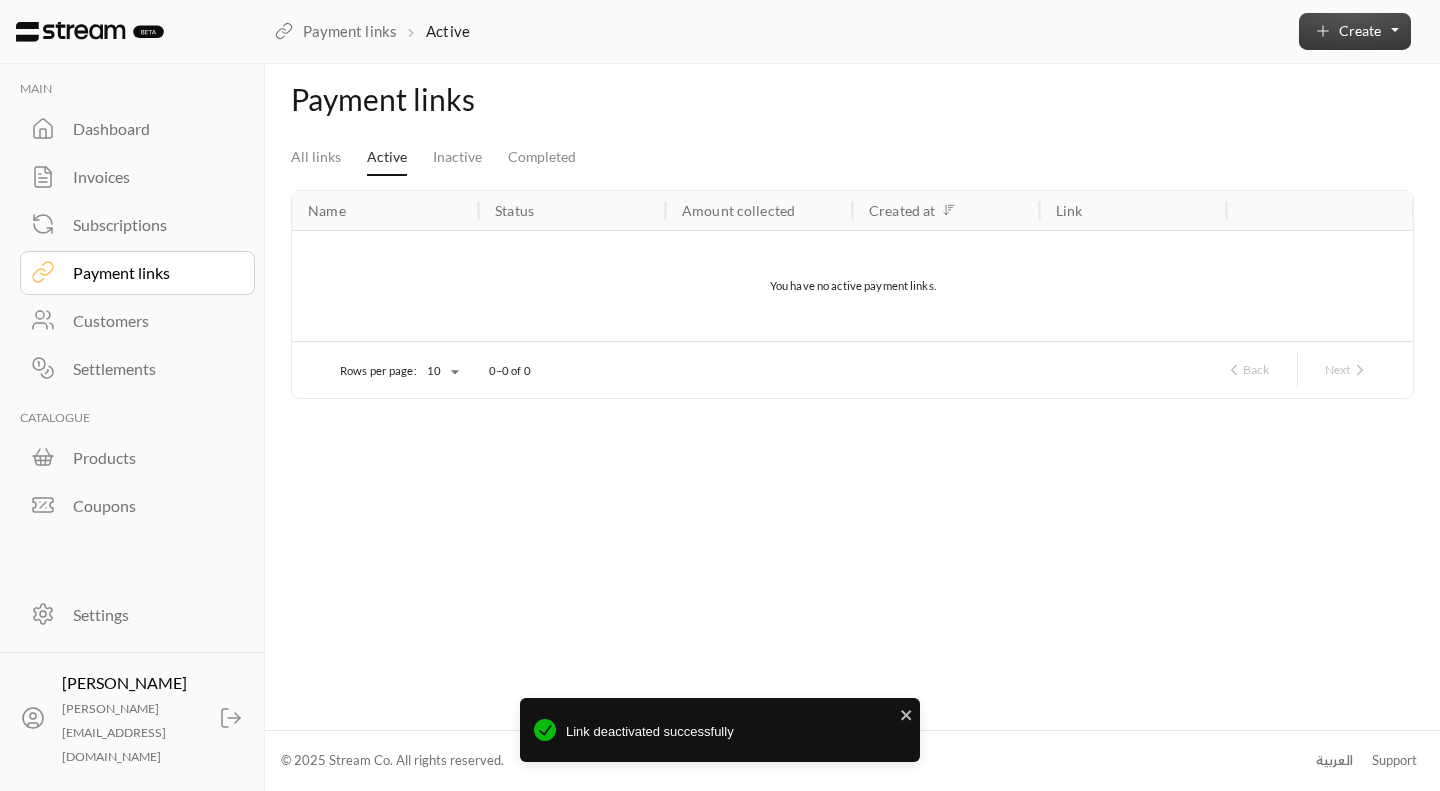 click on "Create" at bounding box center (1355, 31) 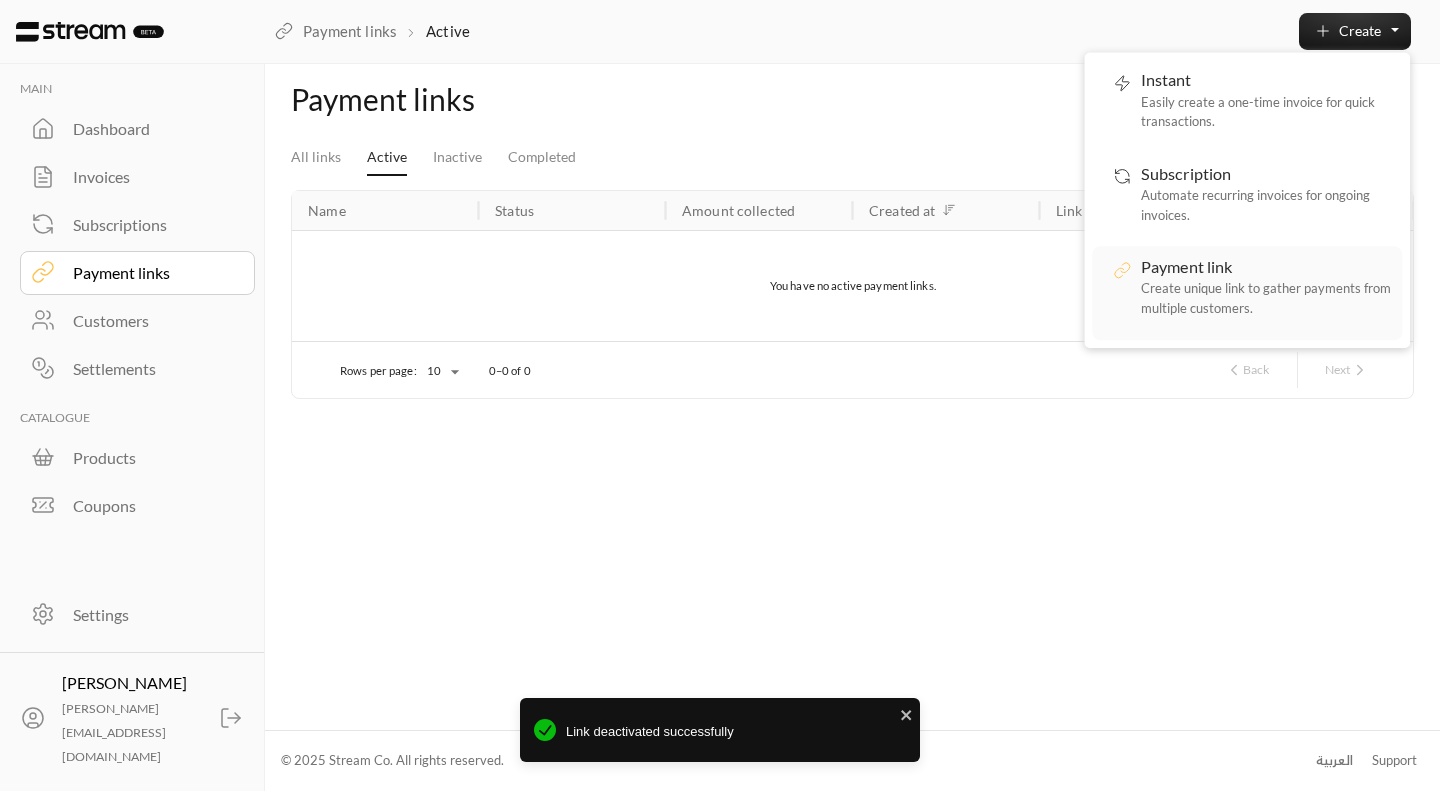 click on "Payment link" at bounding box center [1187, 266] 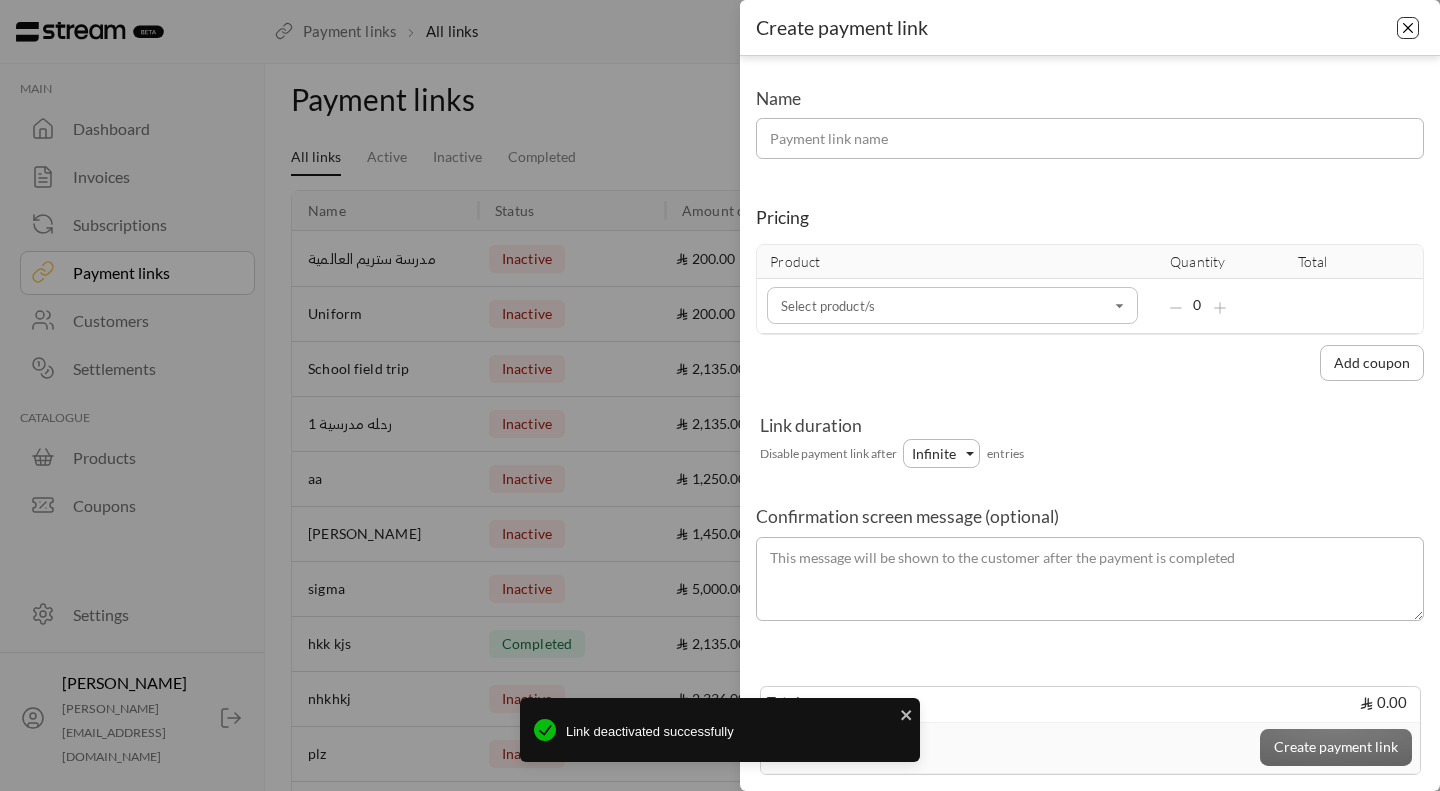 click at bounding box center (1408, 28) 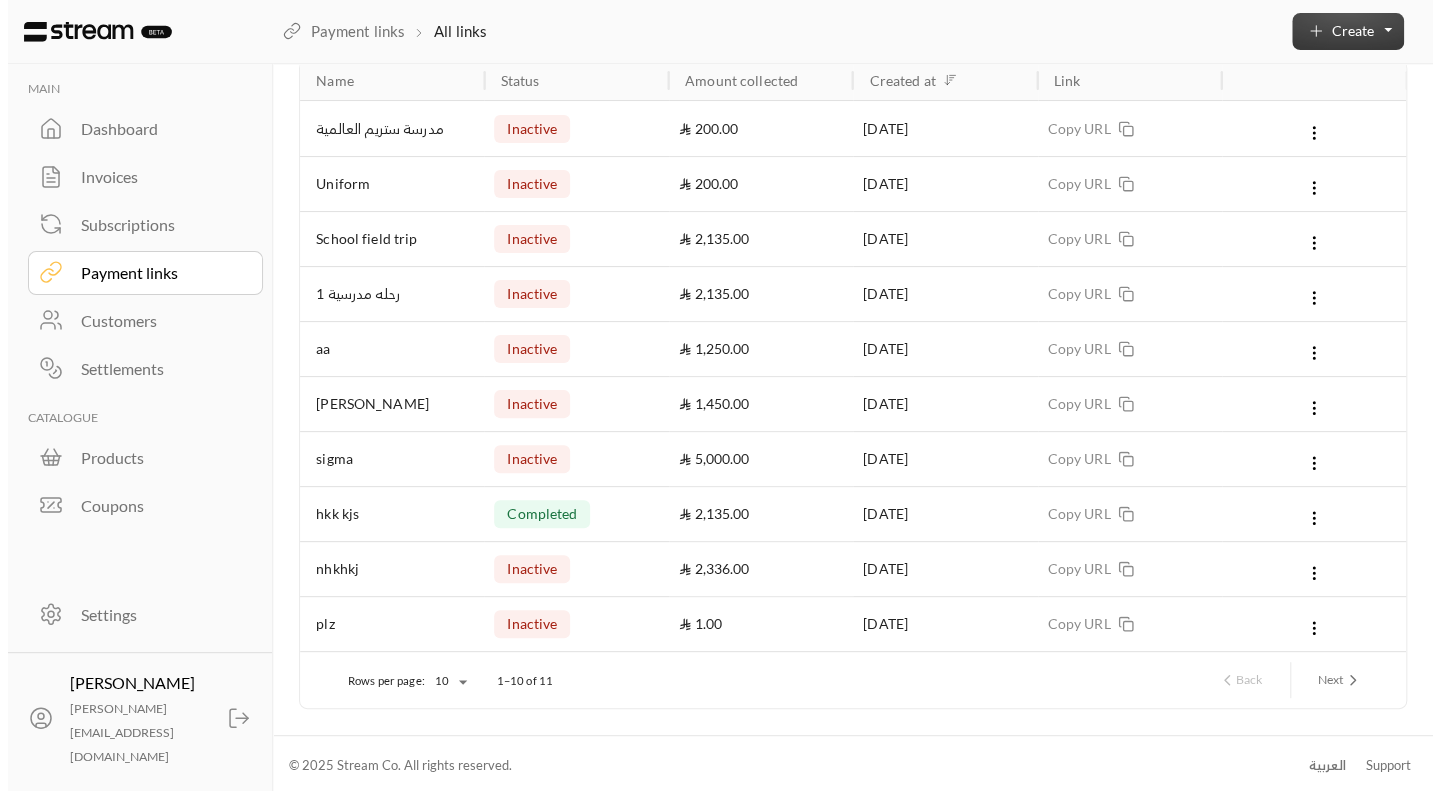 scroll, scrollTop: 0, scrollLeft: 0, axis: both 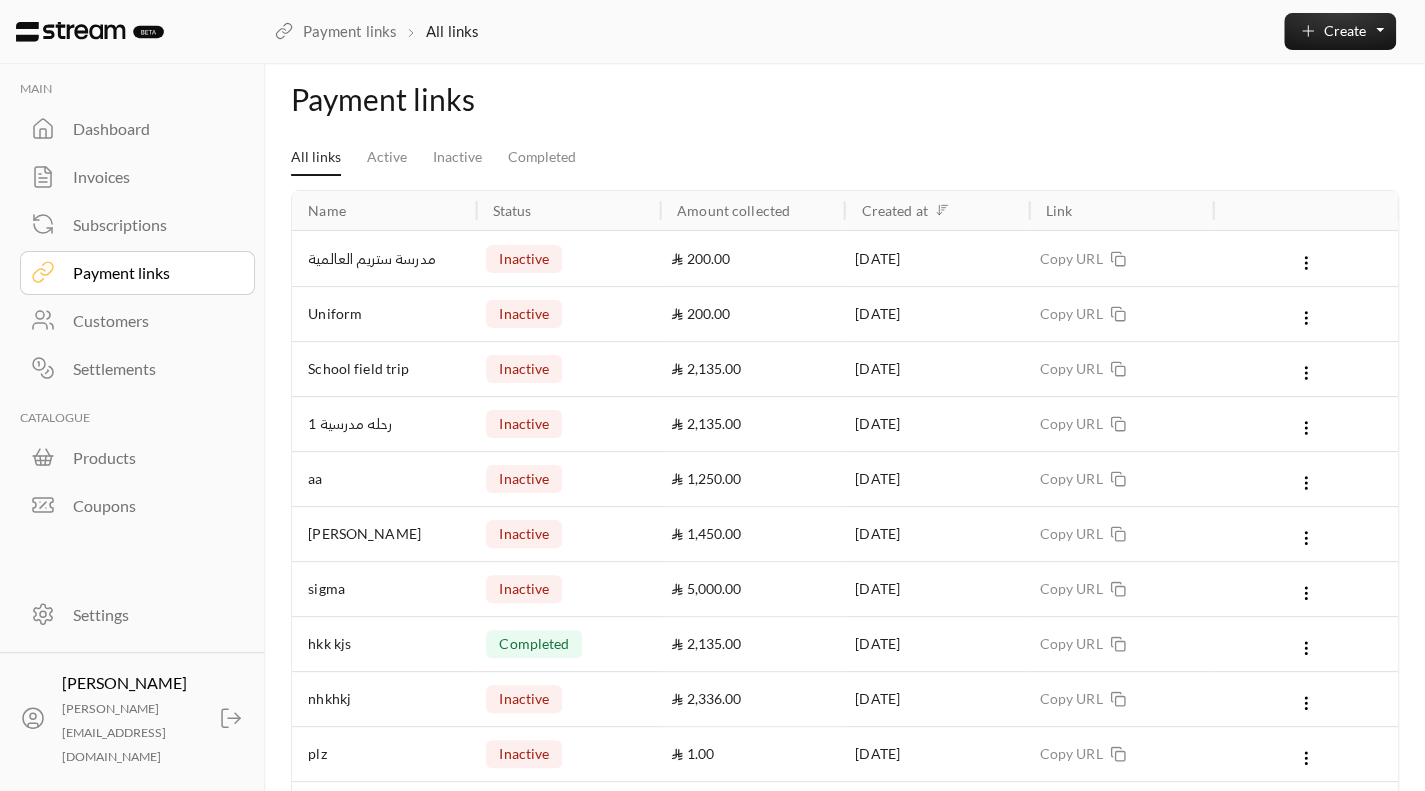 click on "Subscriptions" at bounding box center (150, 225) 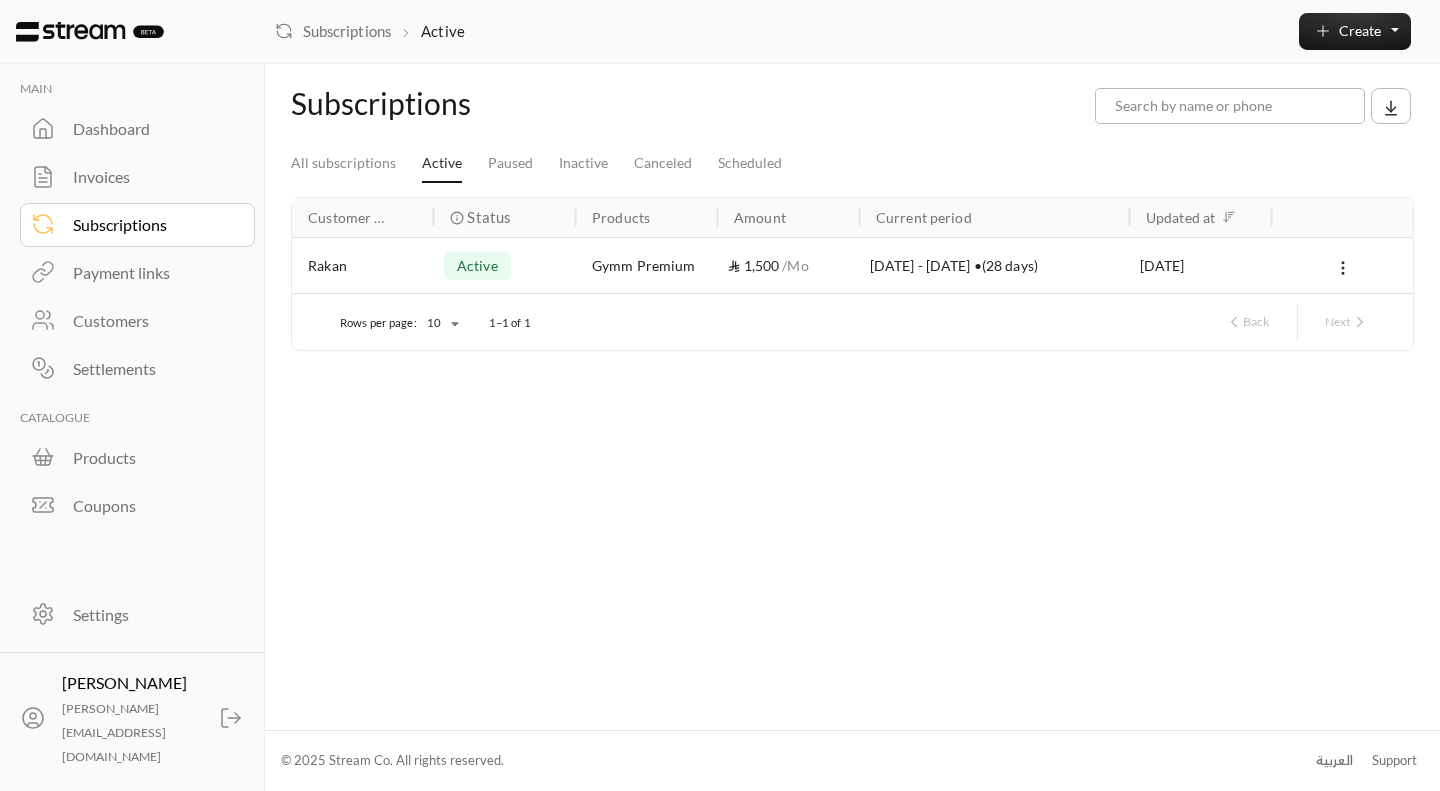 click 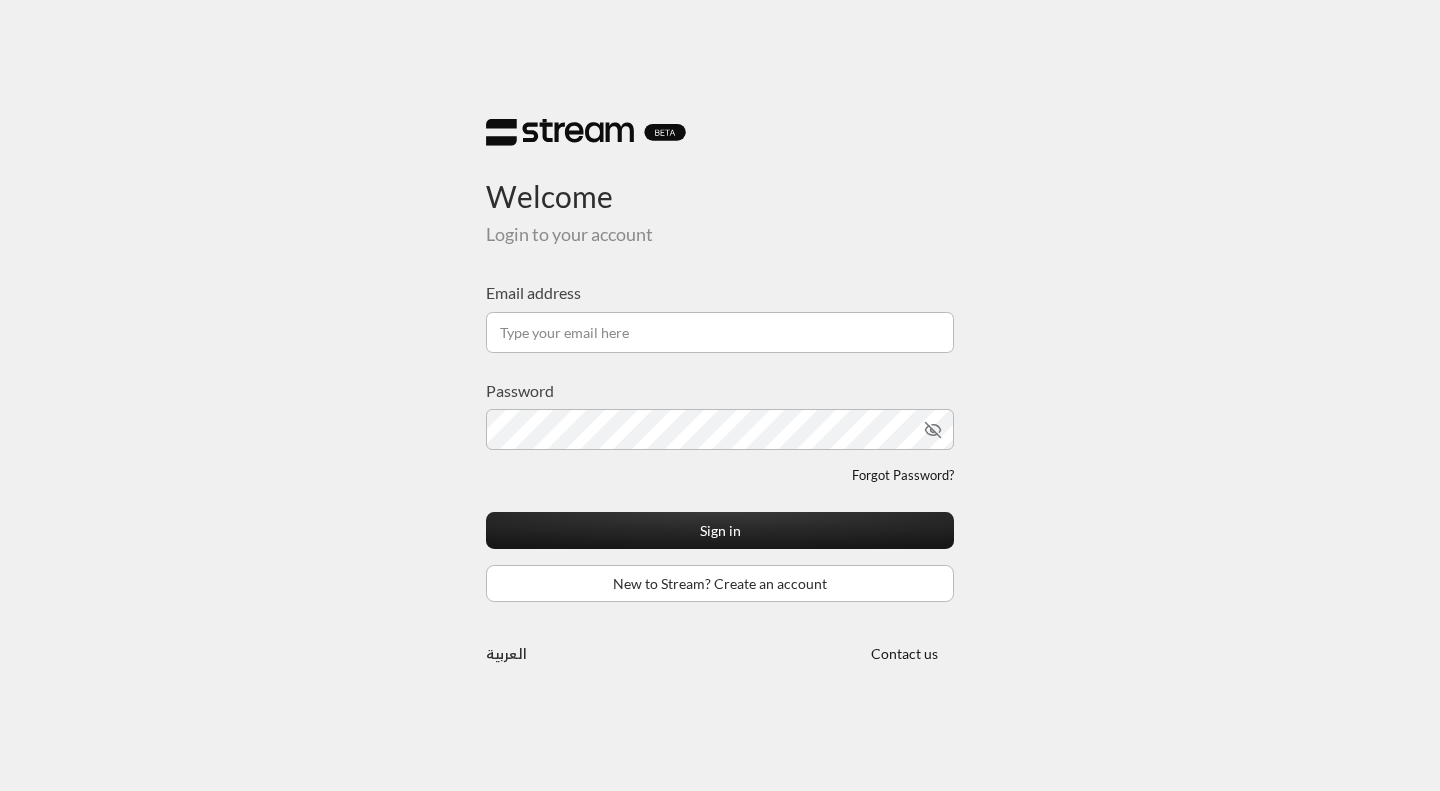 scroll, scrollTop: 0, scrollLeft: 0, axis: both 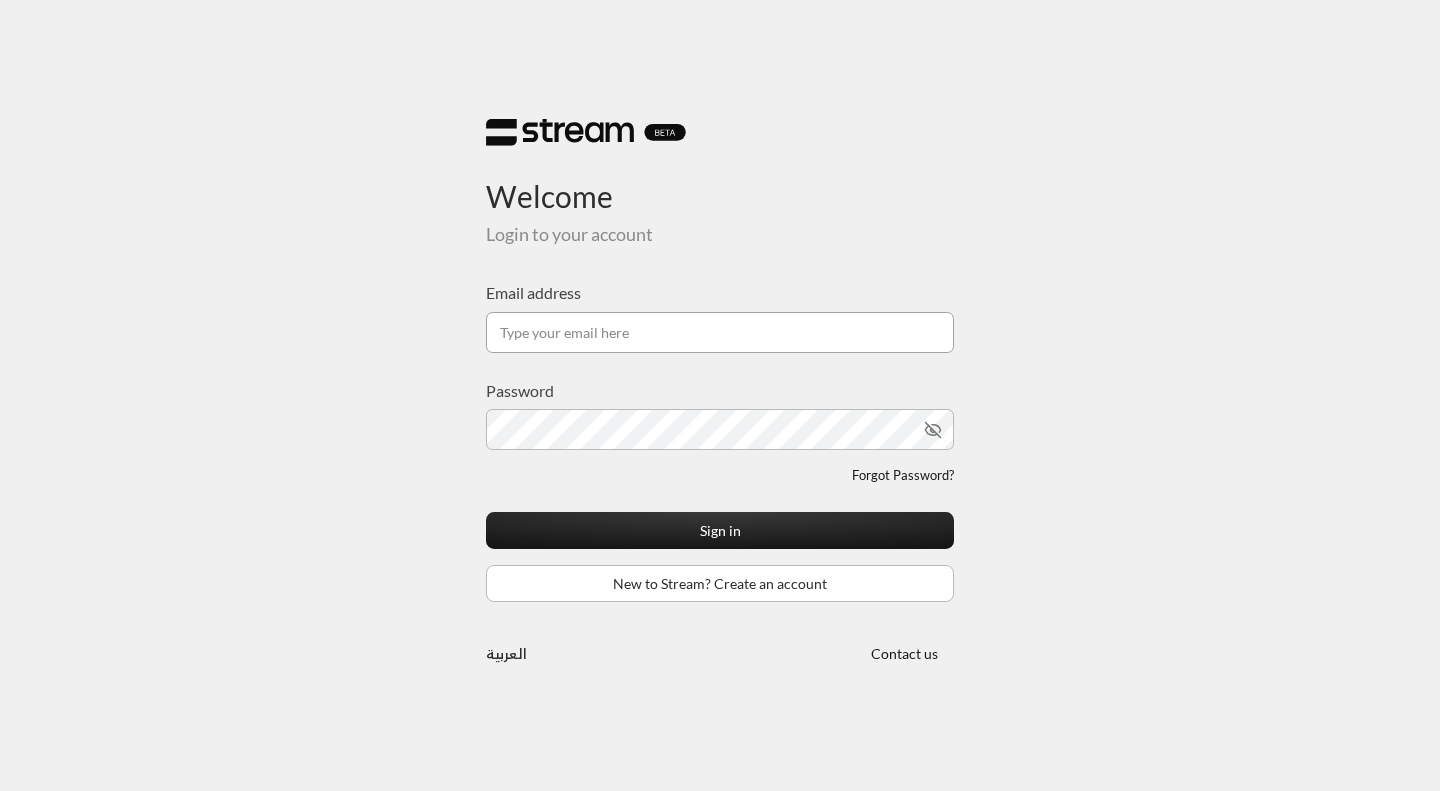 type on "[PERSON_NAME][EMAIL_ADDRESS][DOMAIN_NAME]" 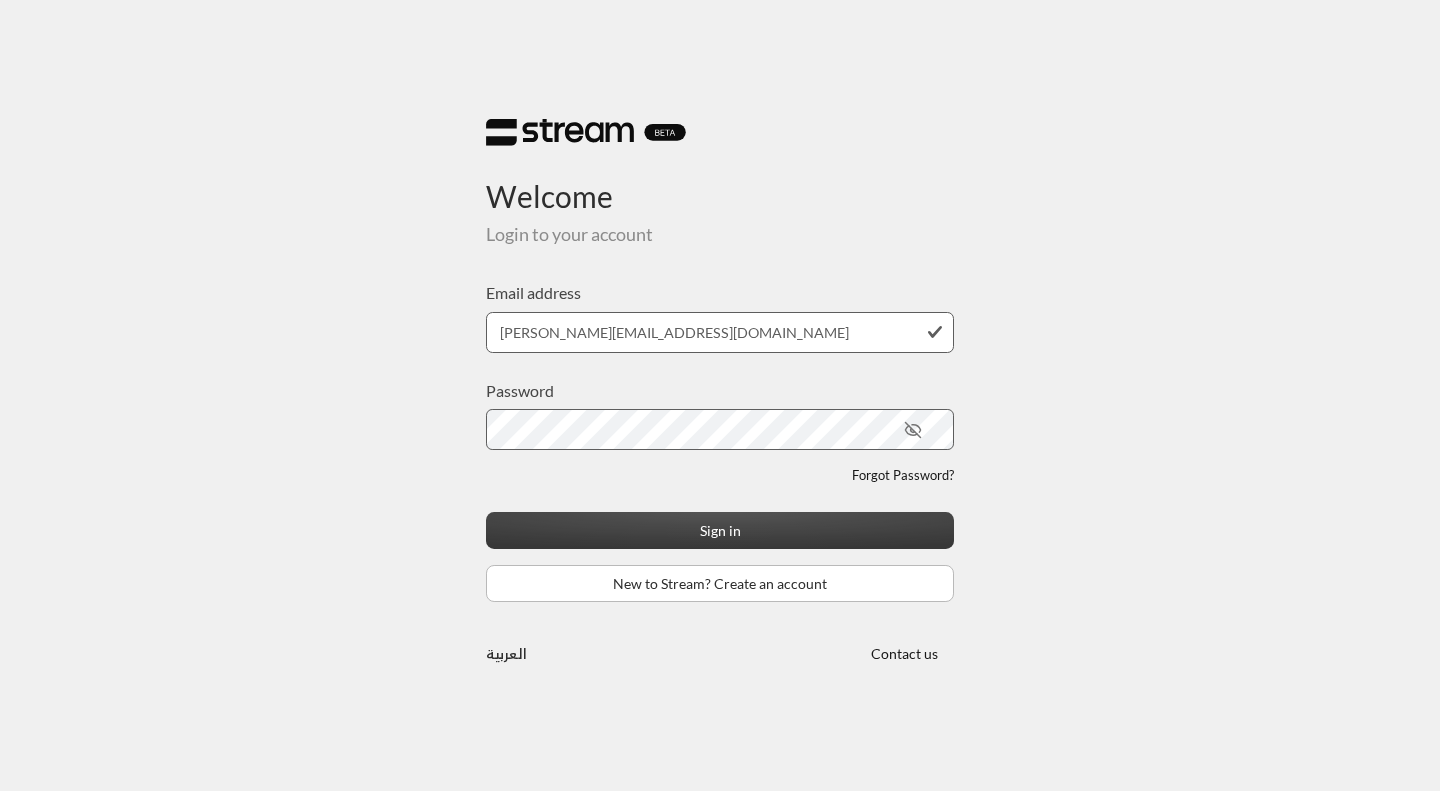 click on "Sign in" at bounding box center (720, 530) 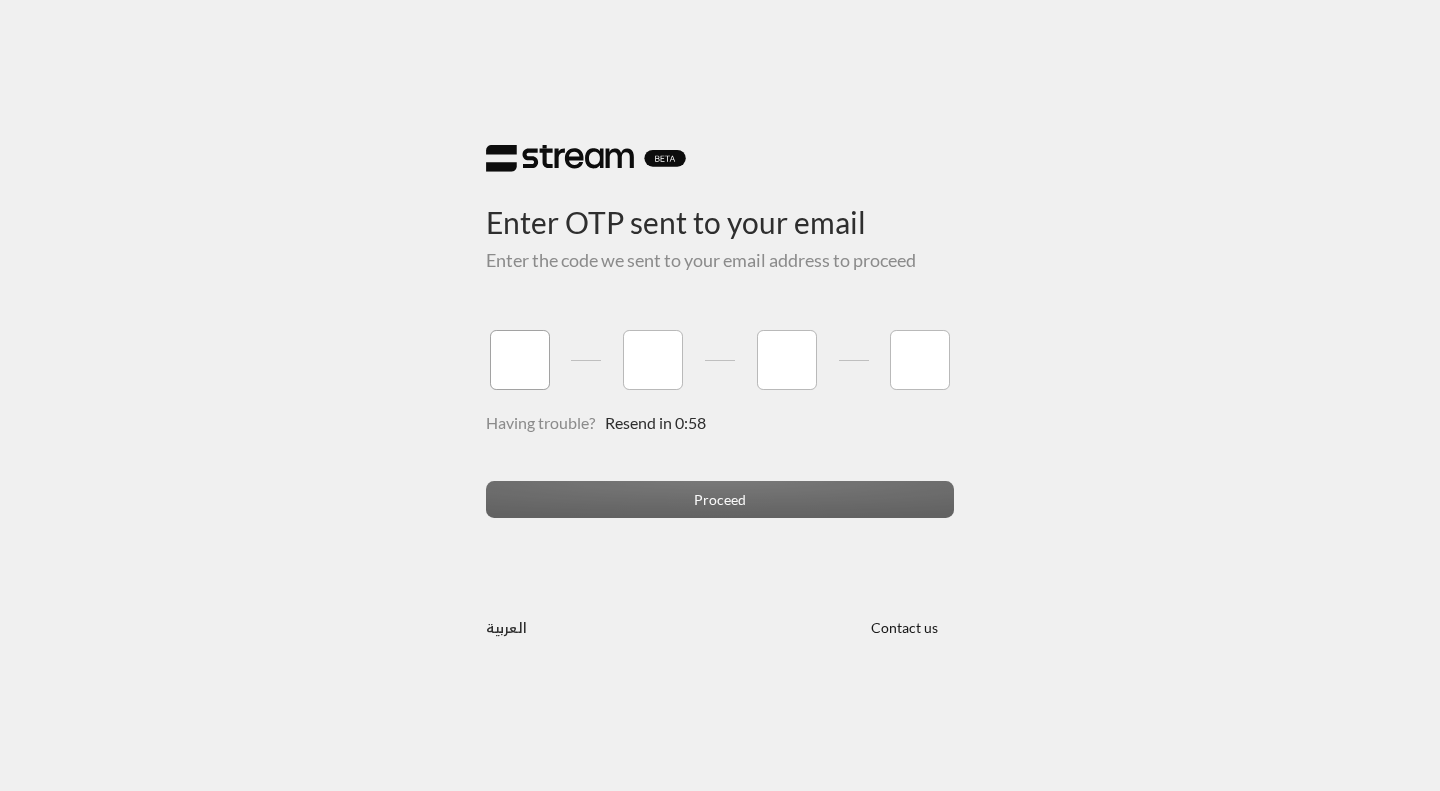 type on "1" 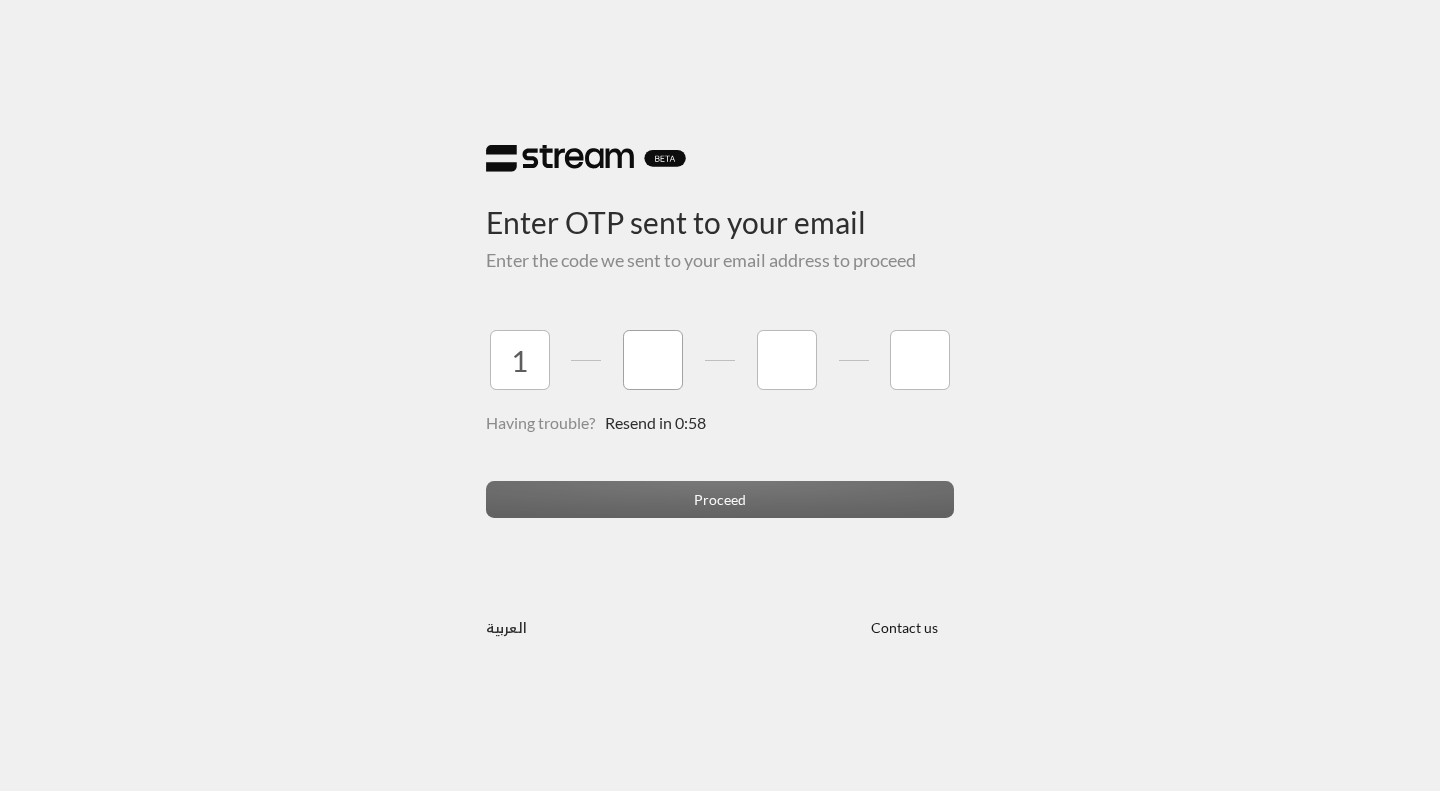 type on "2" 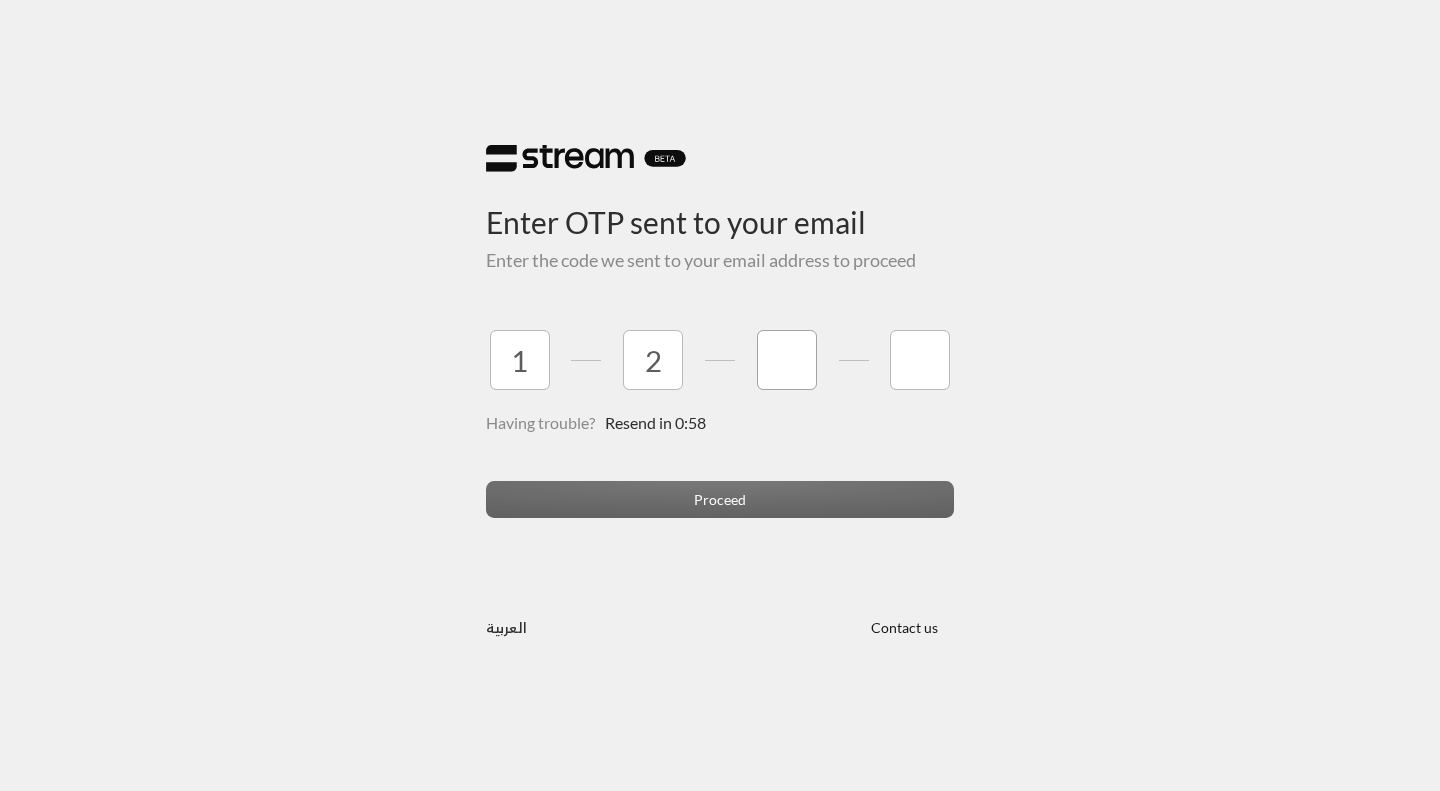 type on "3" 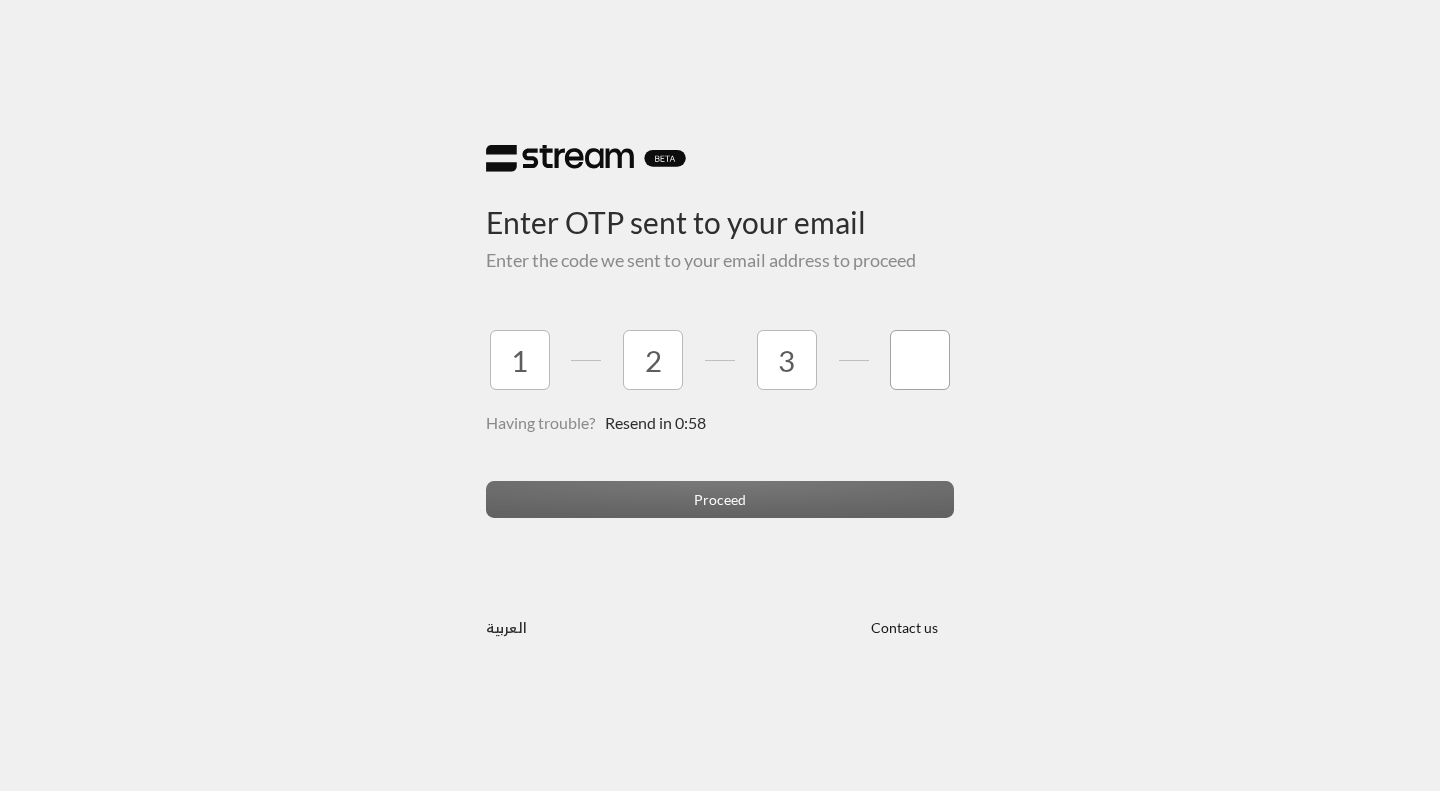 type on "4" 